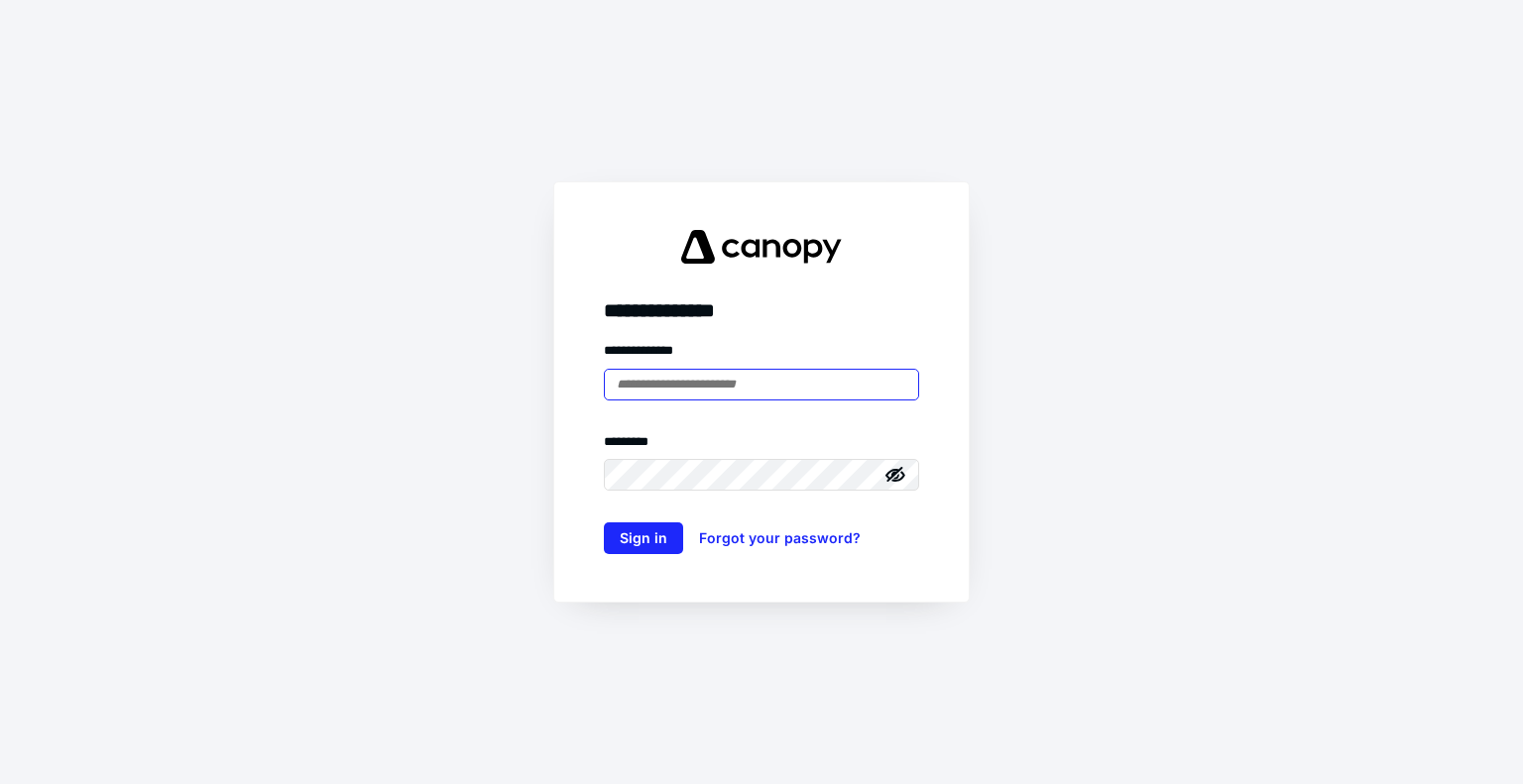scroll, scrollTop: 0, scrollLeft: 0, axis: both 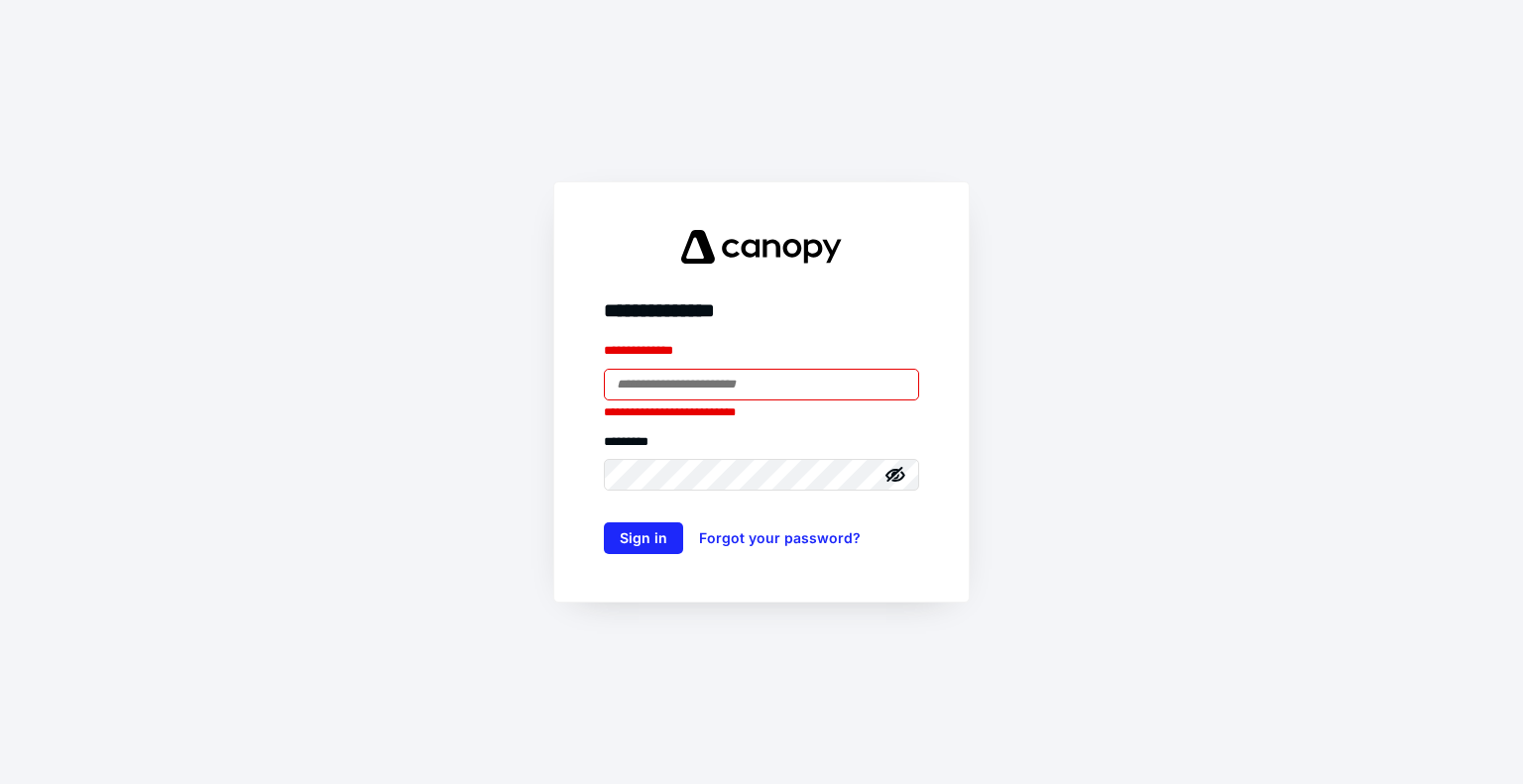 click at bounding box center [762, 385] 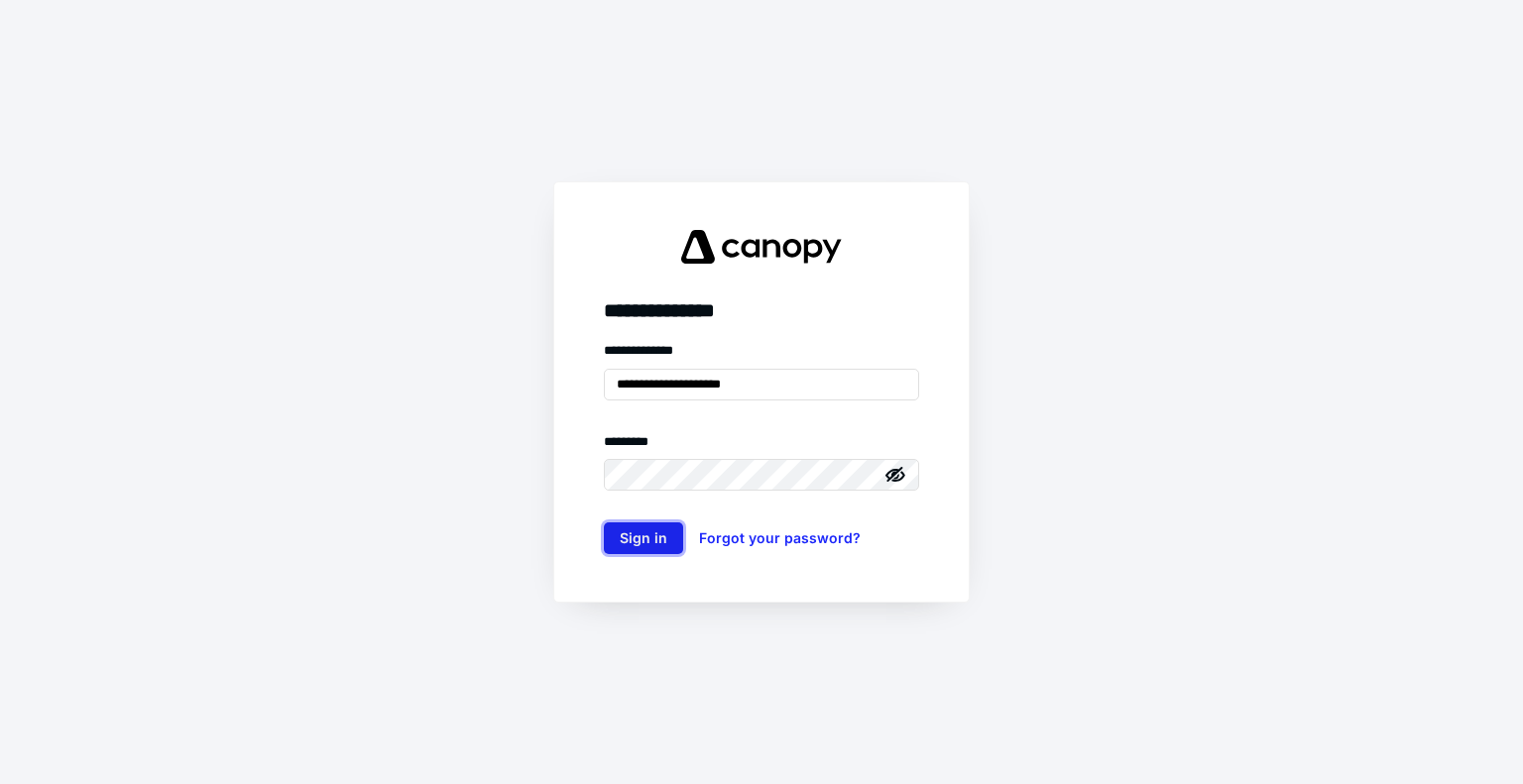 click on "Sign in" at bounding box center (644, 538) 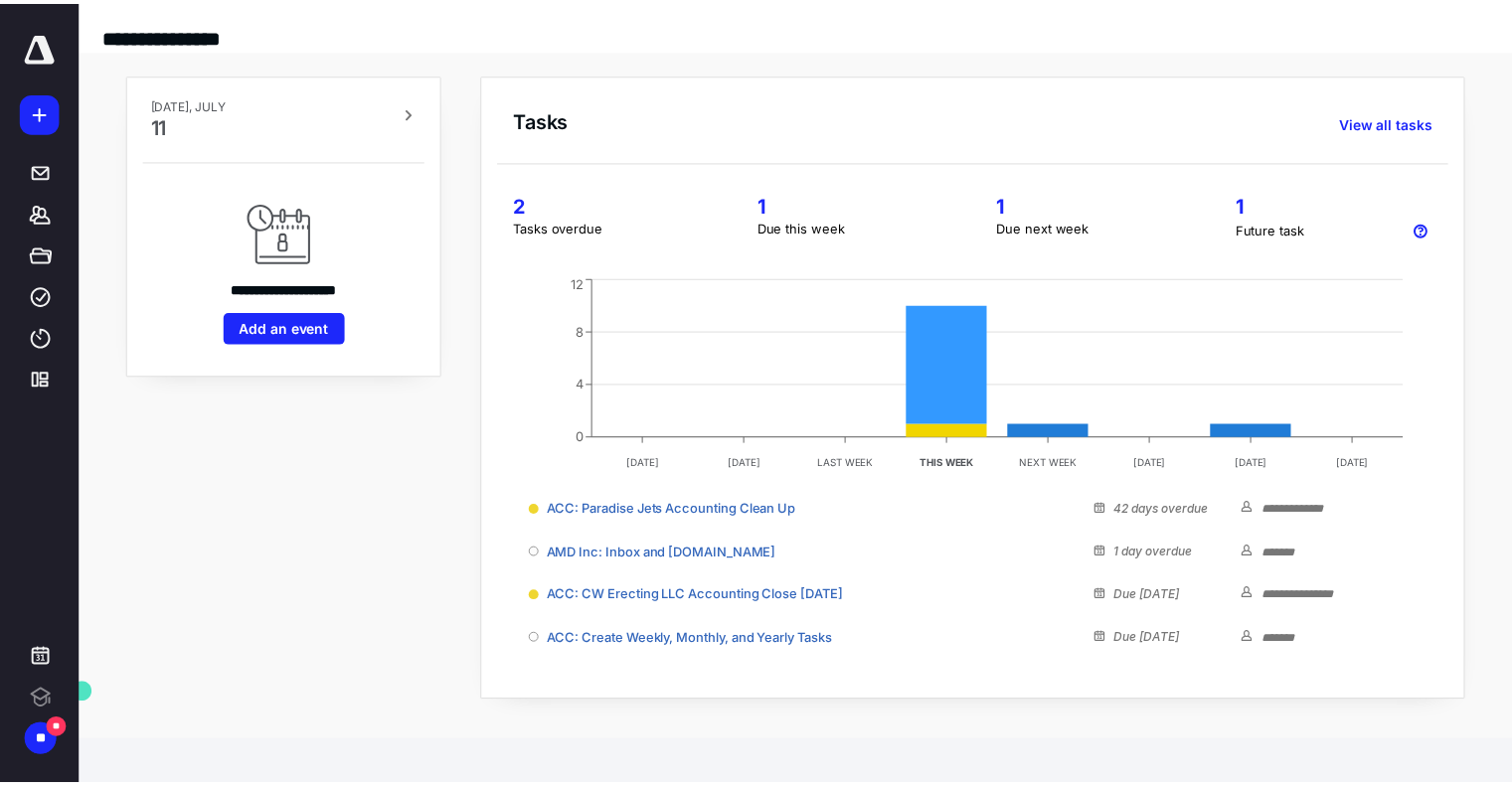 scroll, scrollTop: 0, scrollLeft: 0, axis: both 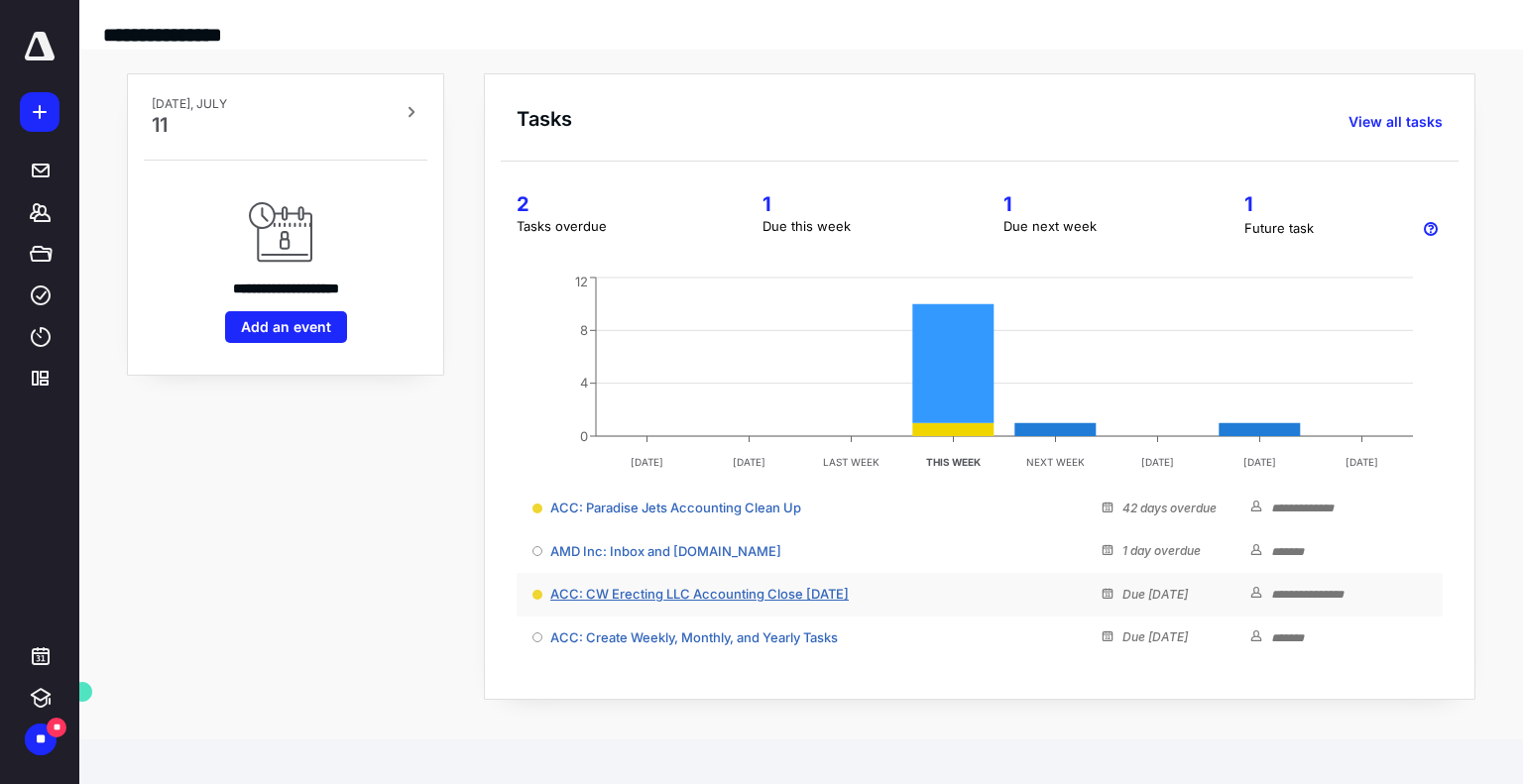 click on "ACC: CW Erecting LLC Accounting Close [DATE]" at bounding box center [699, 594] 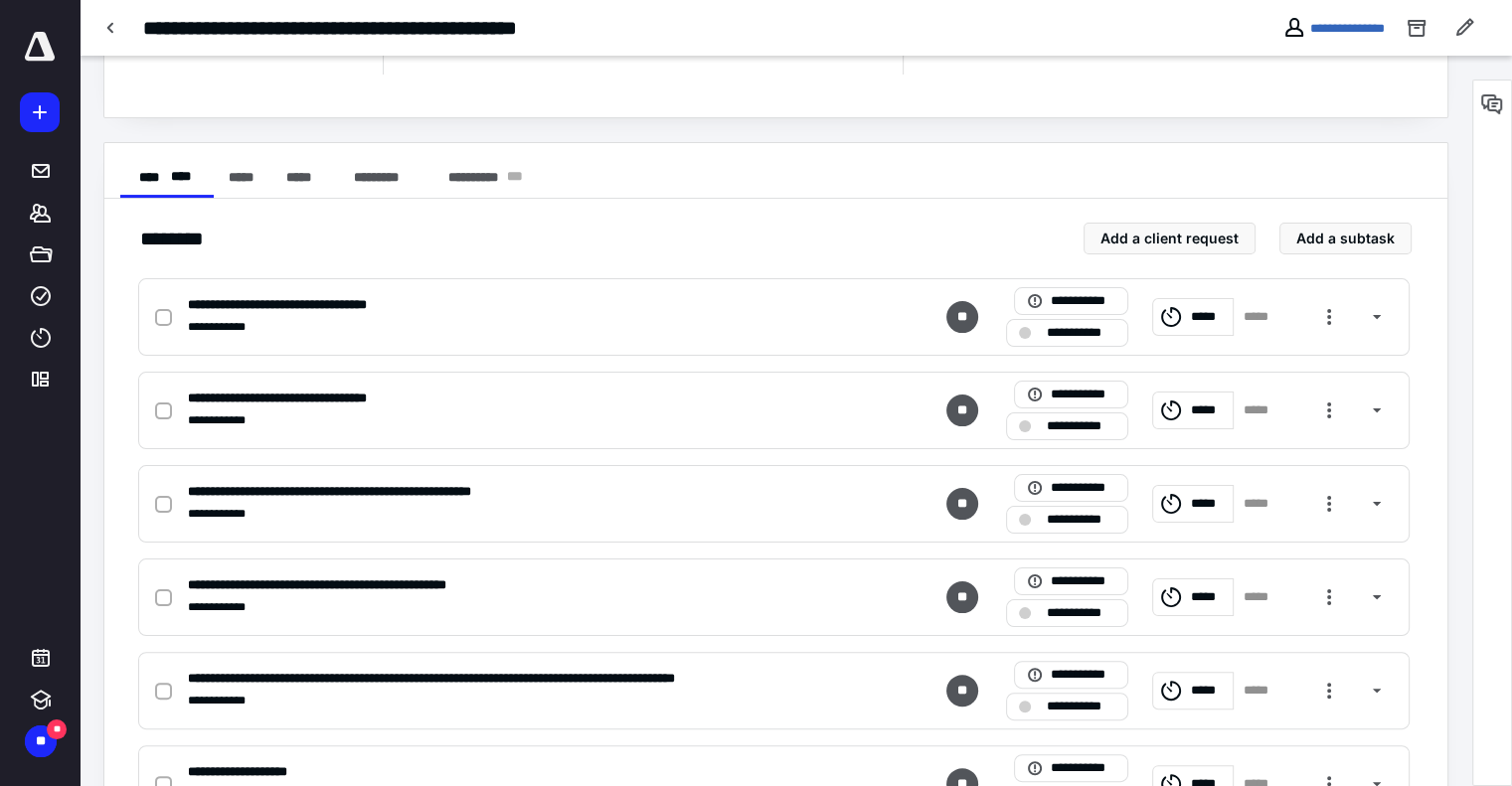 scroll, scrollTop: 299, scrollLeft: 0, axis: vertical 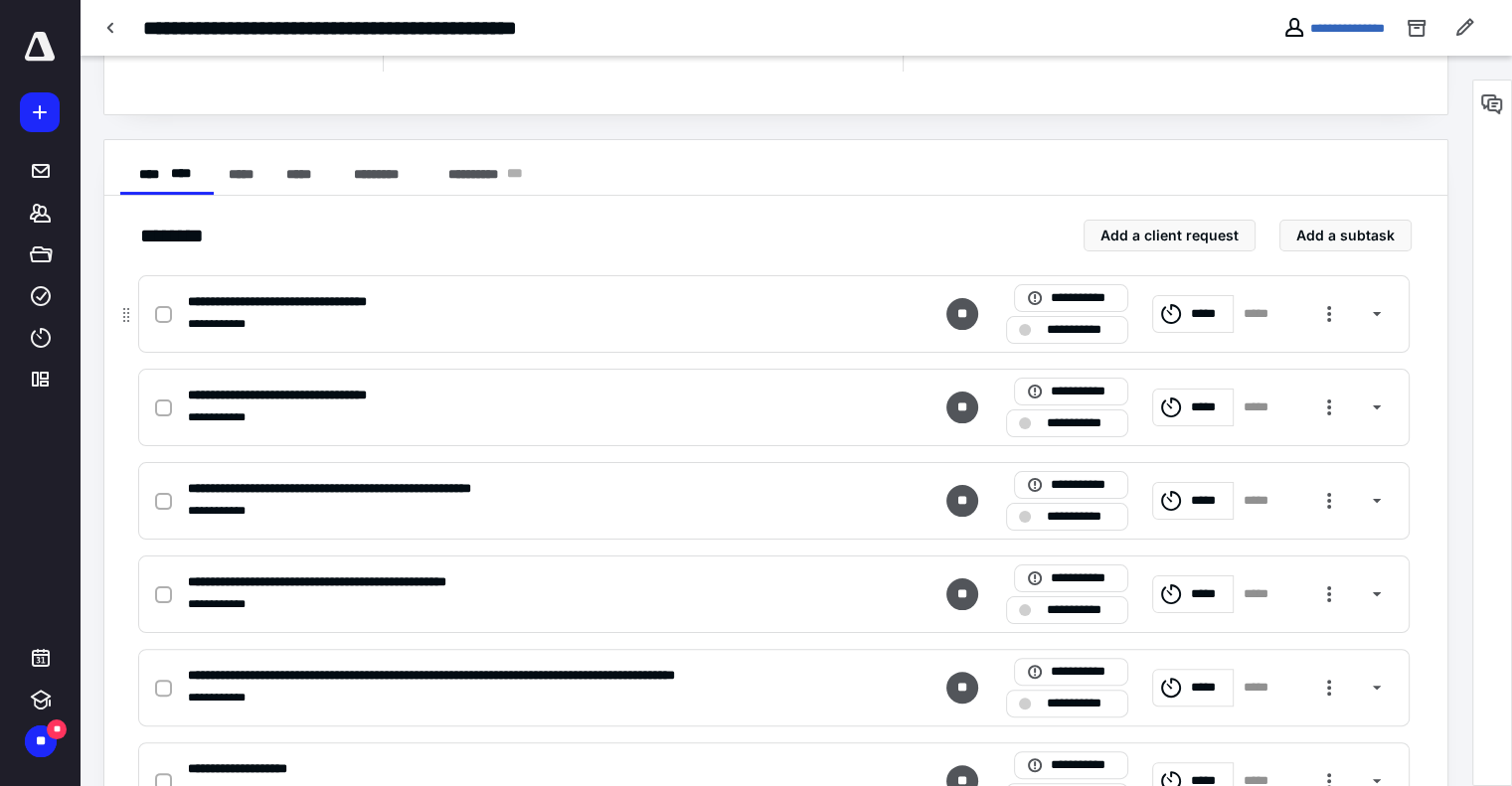 click on "**********" at bounding box center (1081, 330) 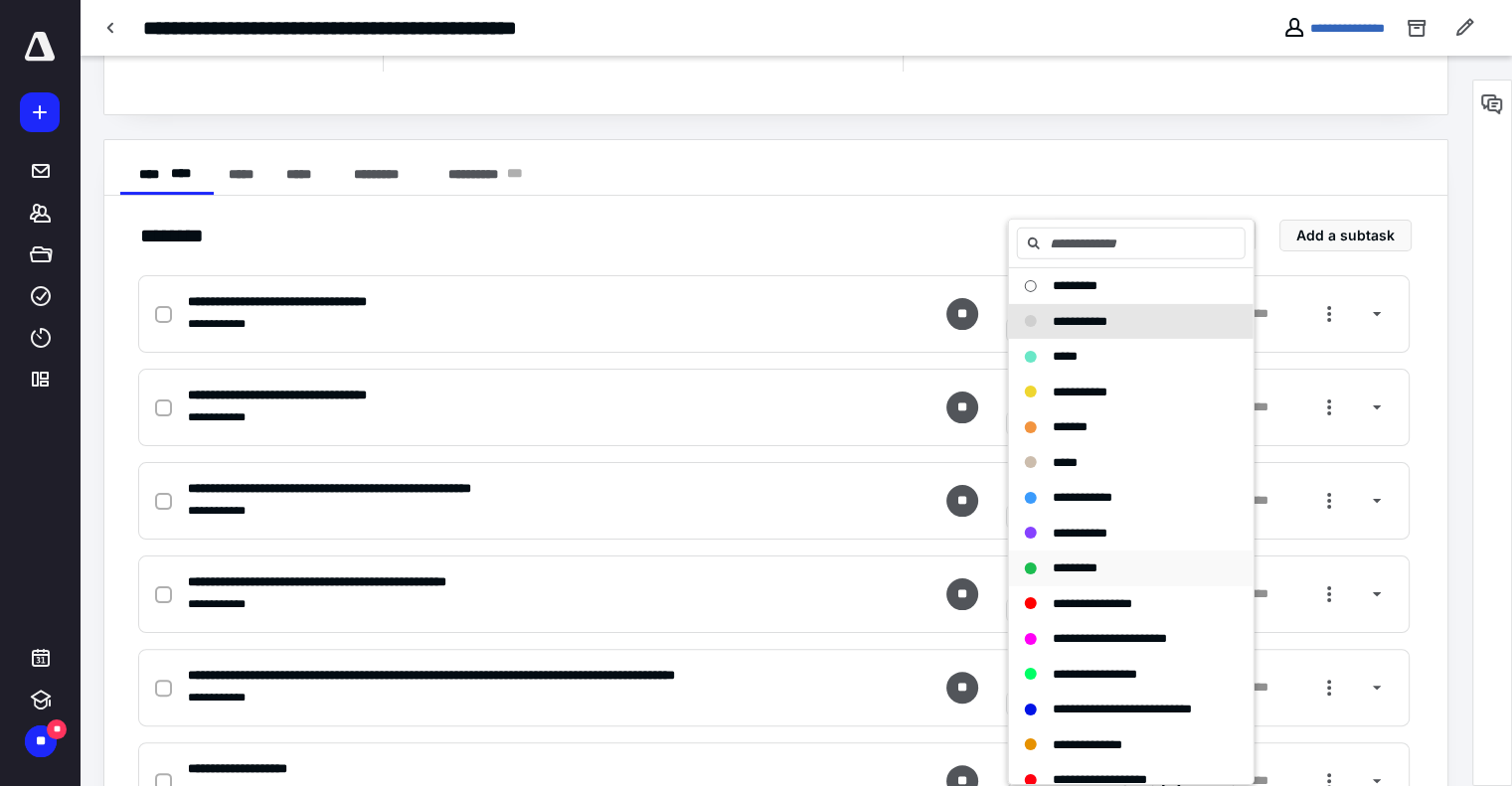 click on "*********" at bounding box center [1075, 567] 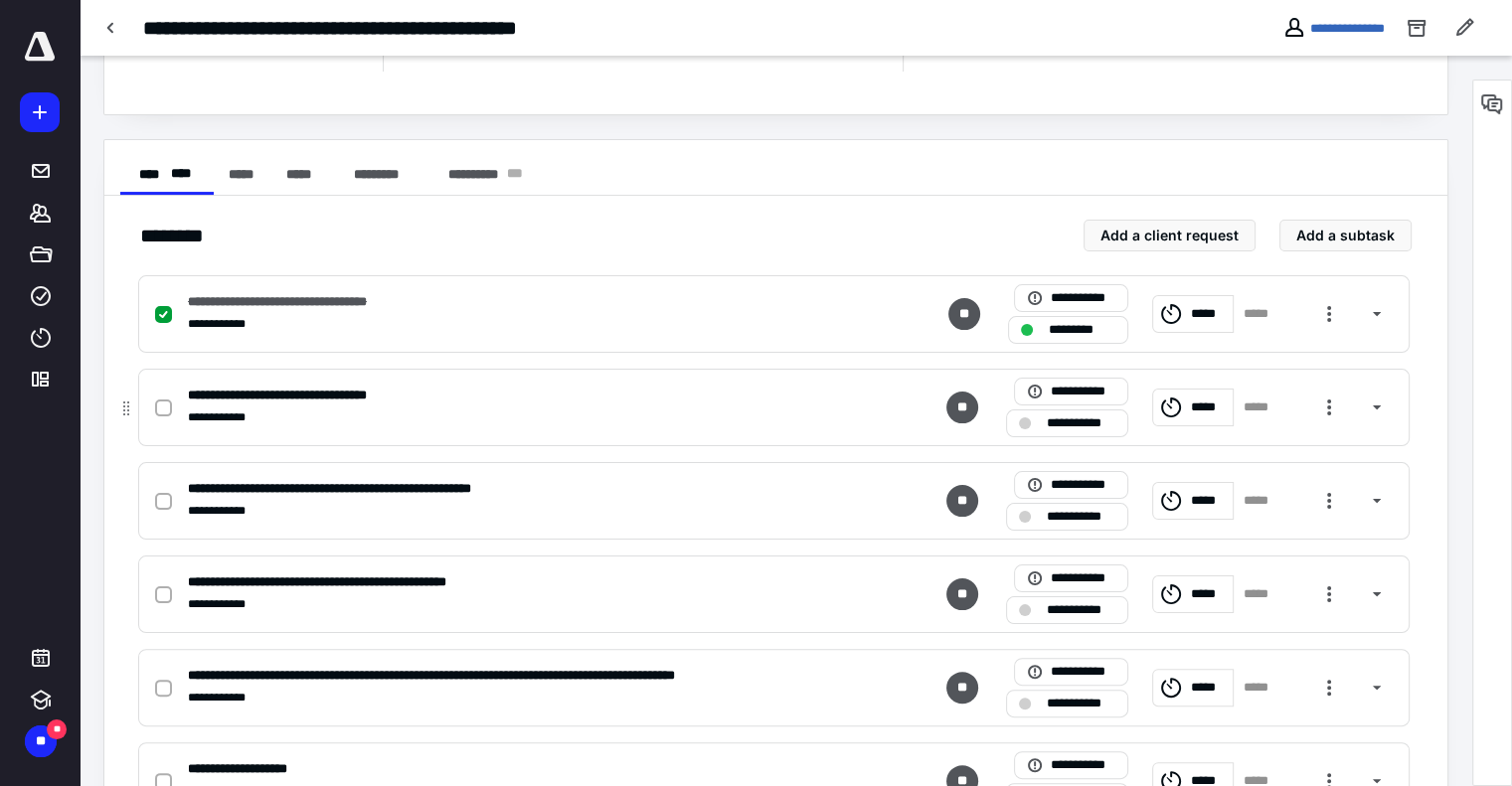 click on "**********" at bounding box center [1081, 423] 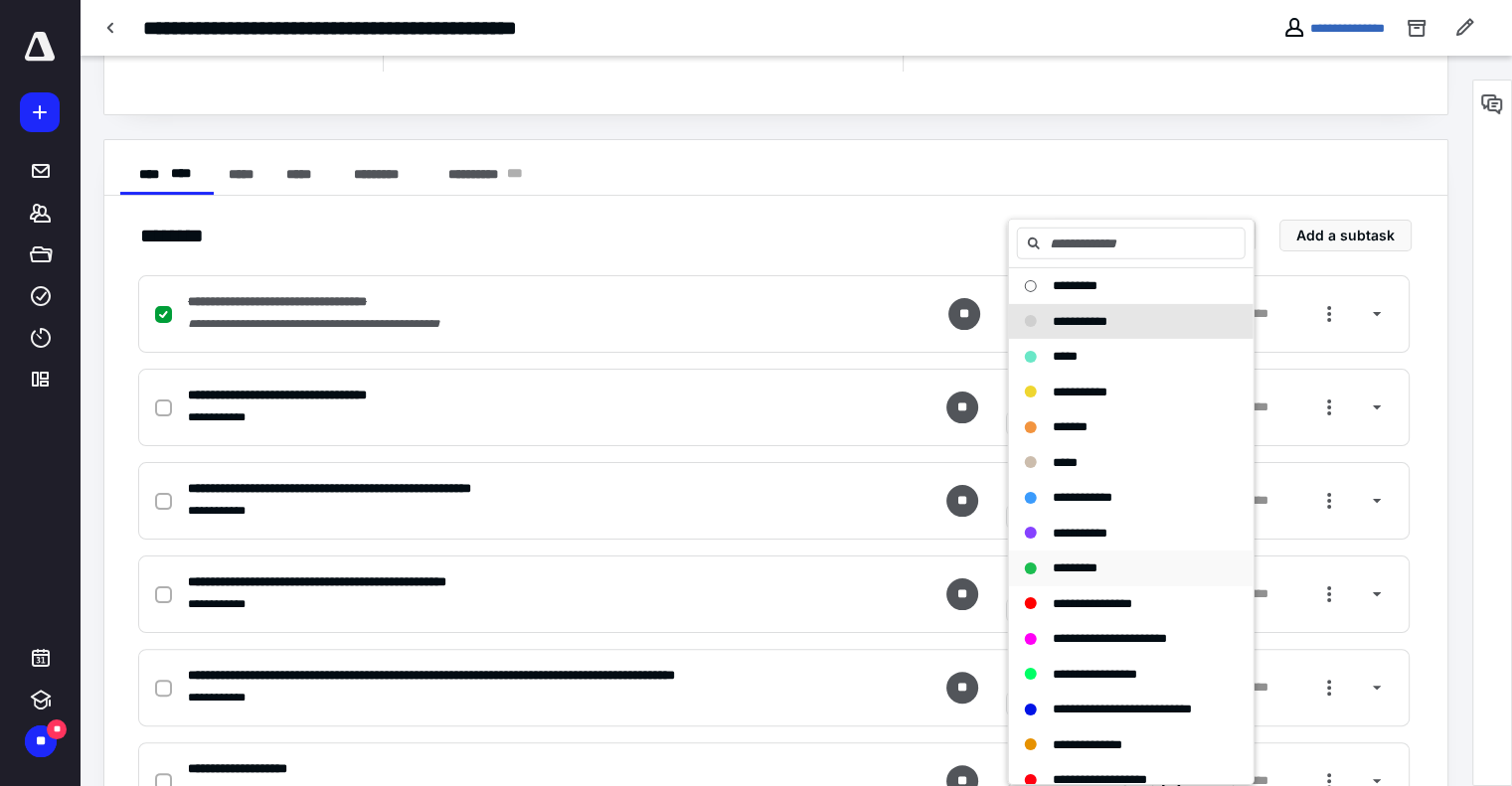 click on "*********" at bounding box center (1075, 567) 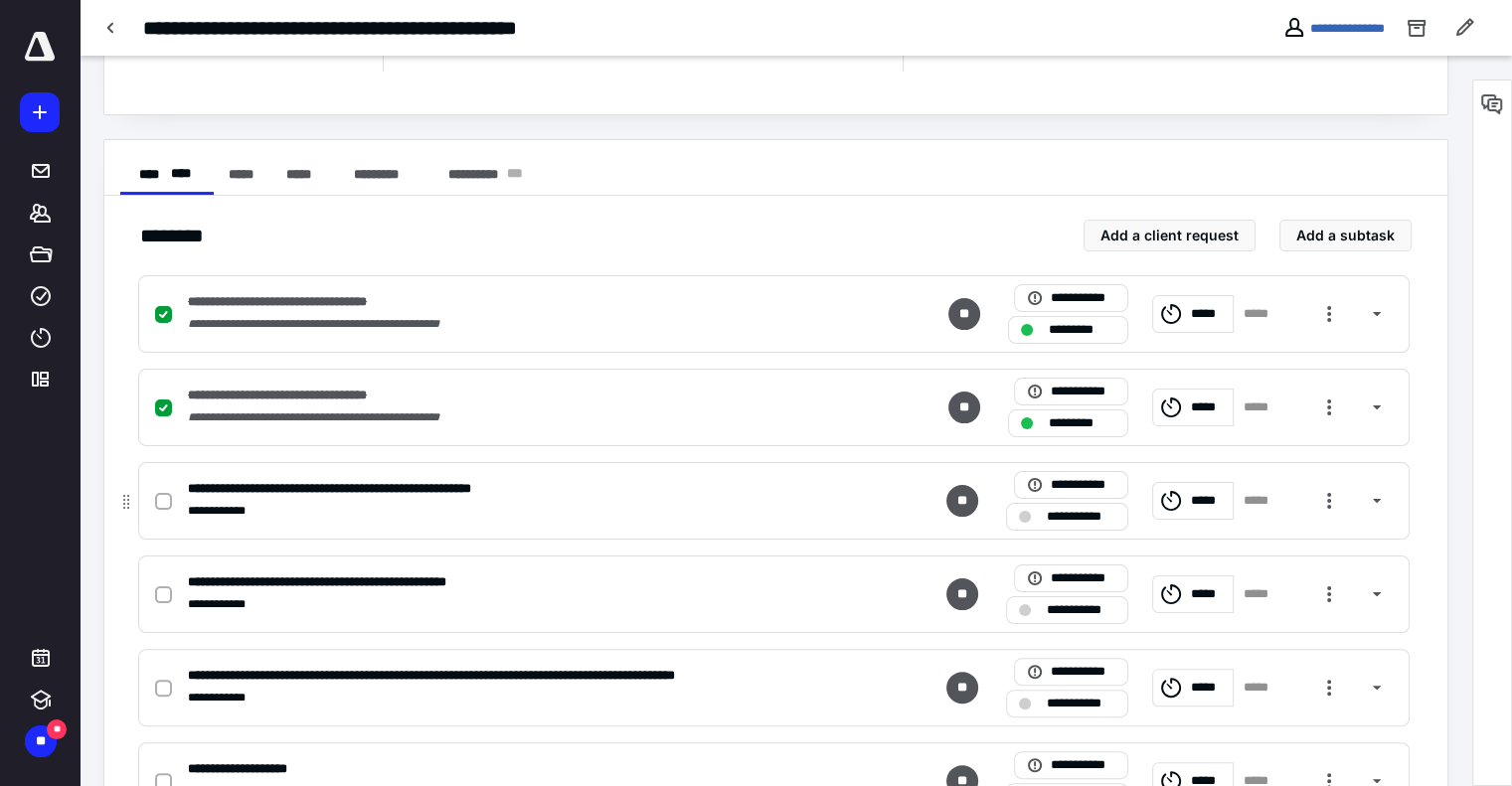 click on "**********" at bounding box center [1081, 517] 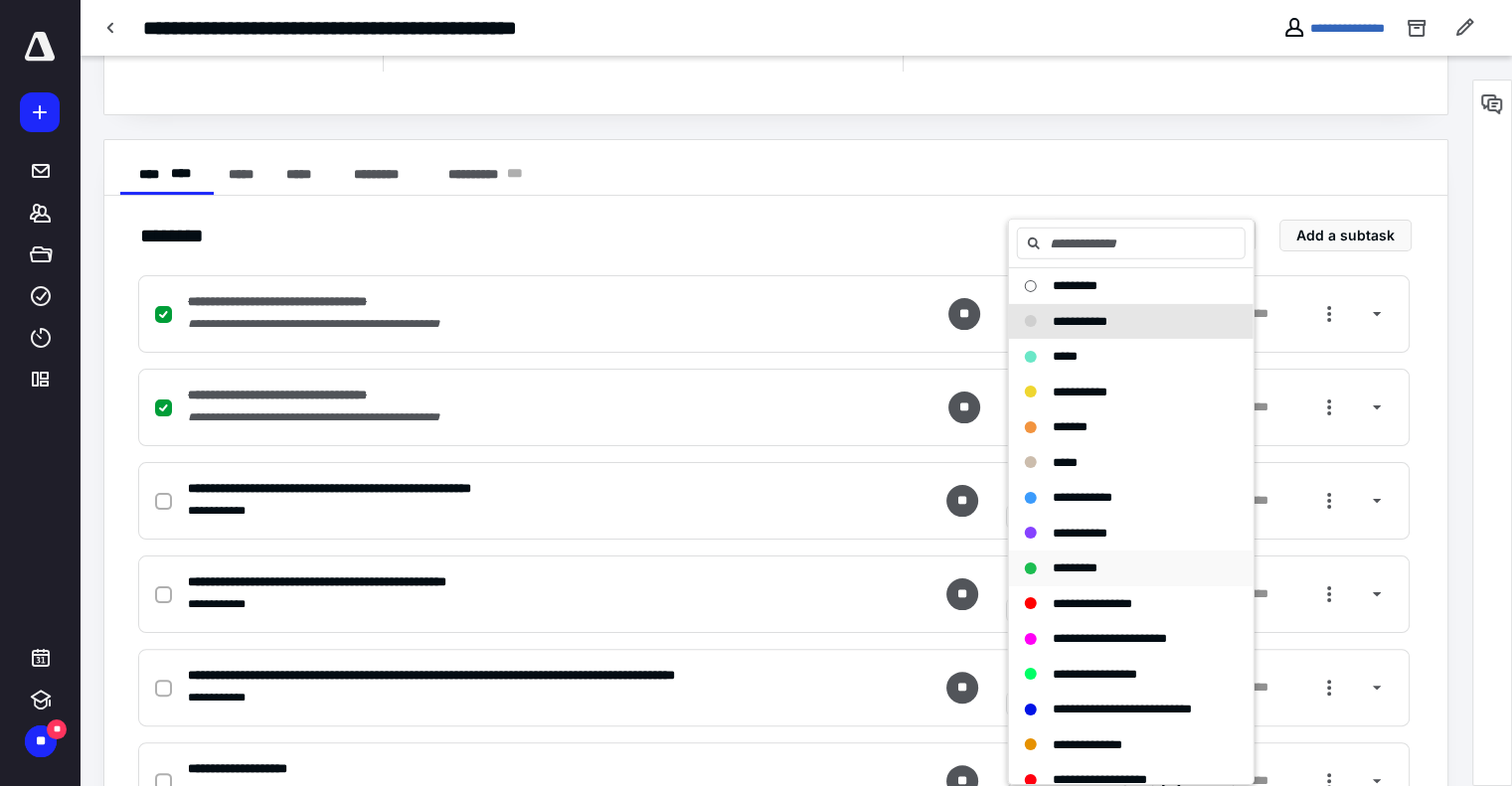 click on "*********" at bounding box center [1131, 568] 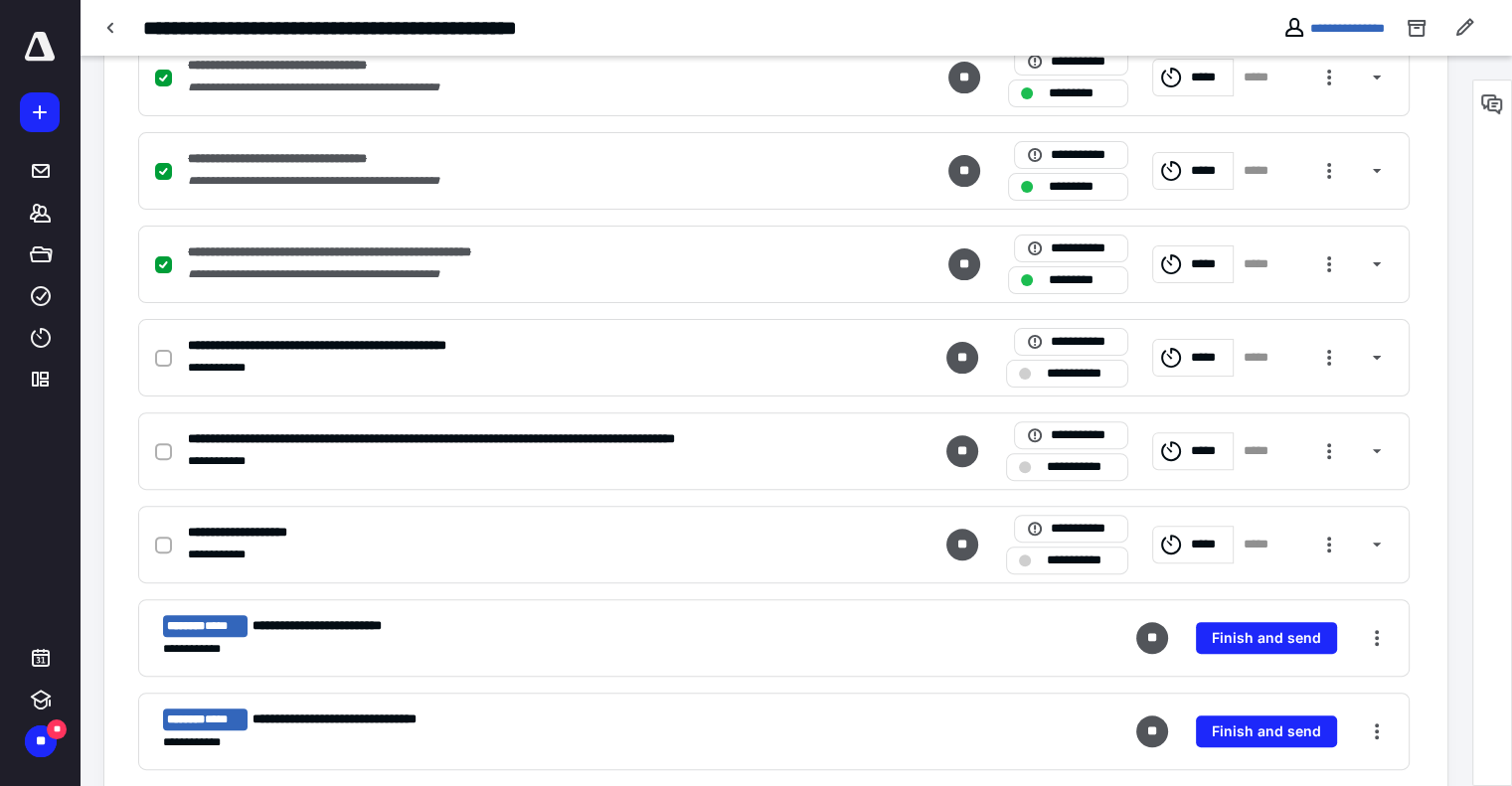 scroll, scrollTop: 545, scrollLeft: 0, axis: vertical 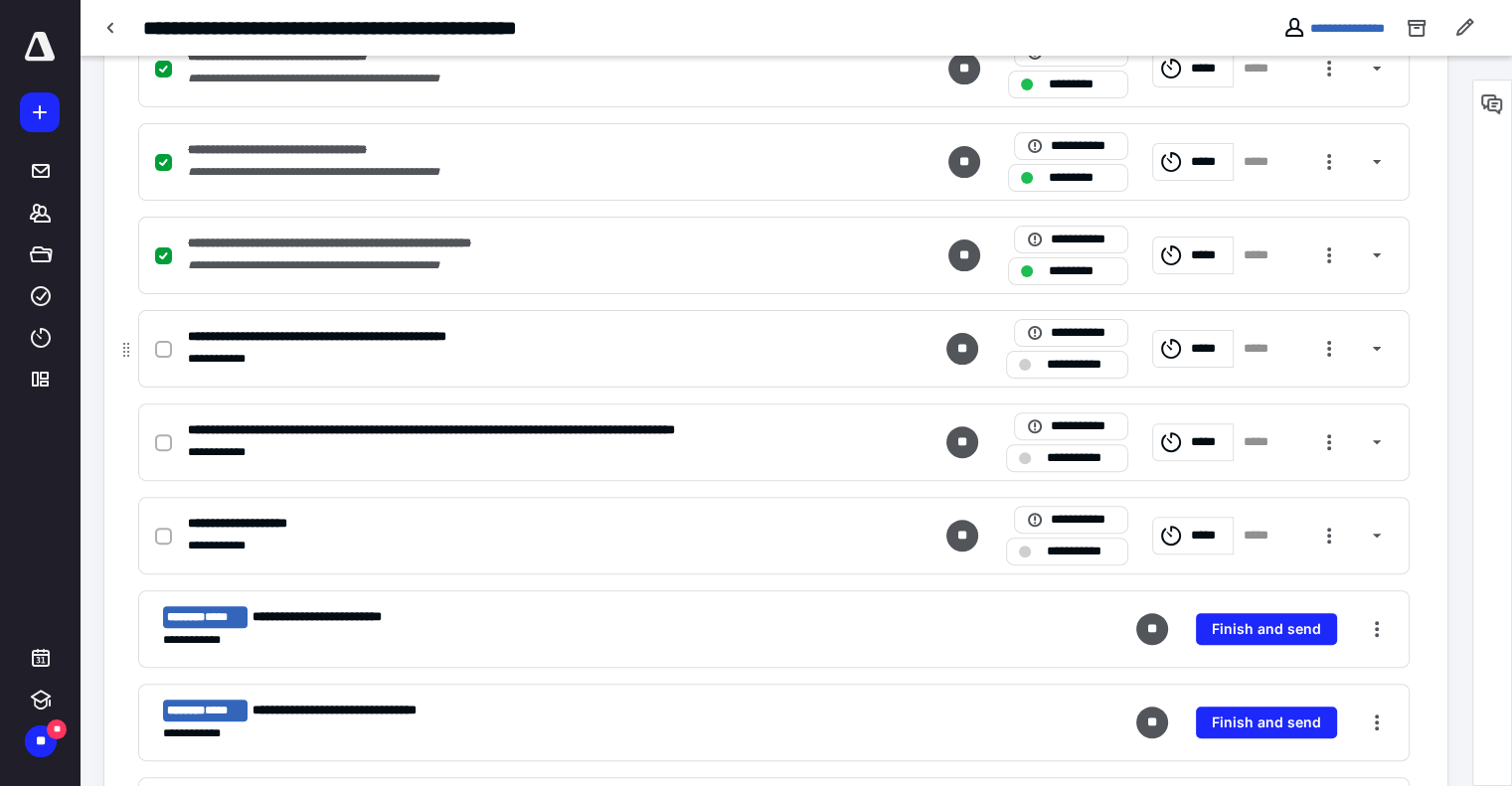 click on "**********" at bounding box center (1081, 365) 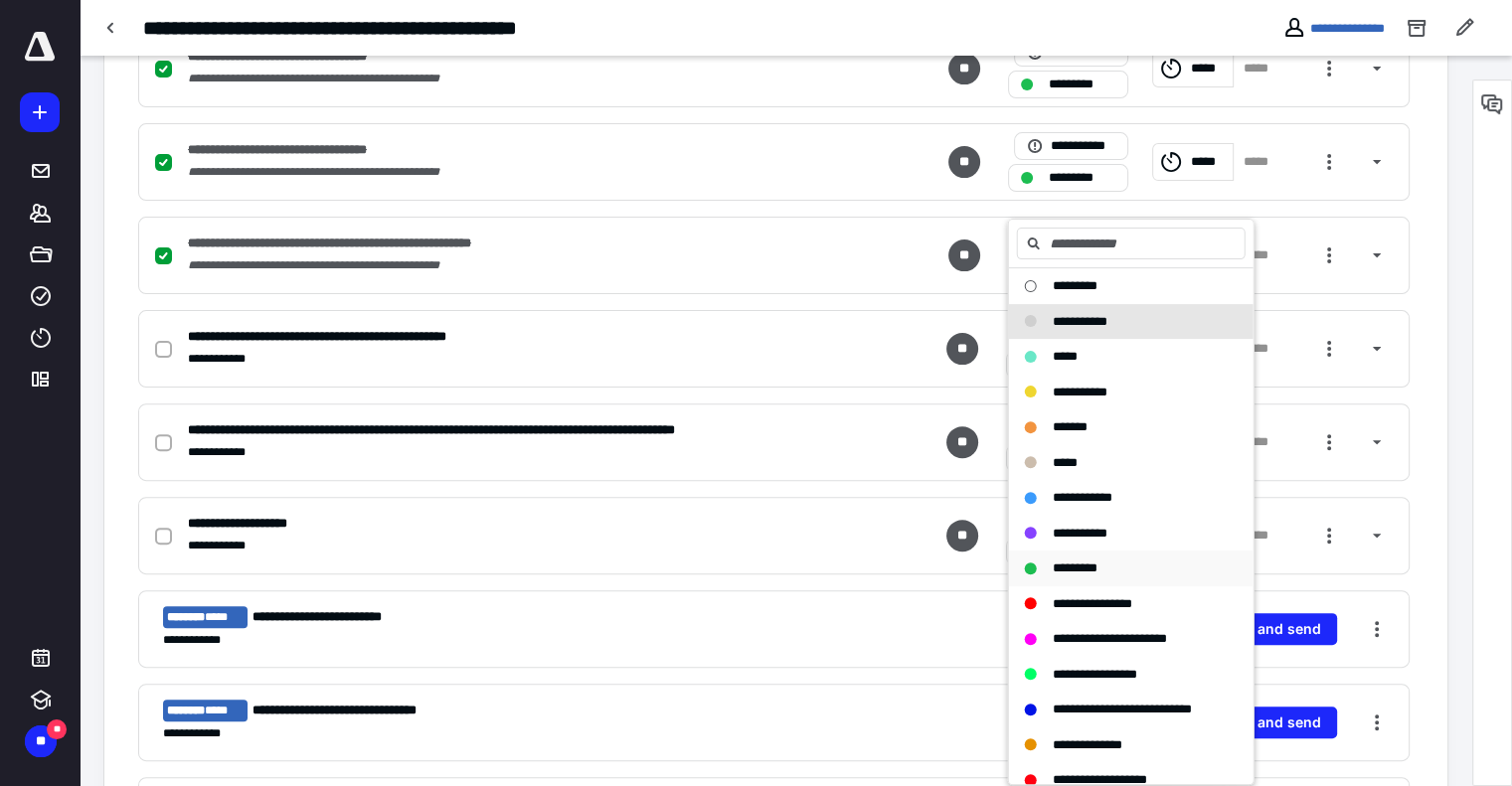 click on "*********" at bounding box center (1075, 567) 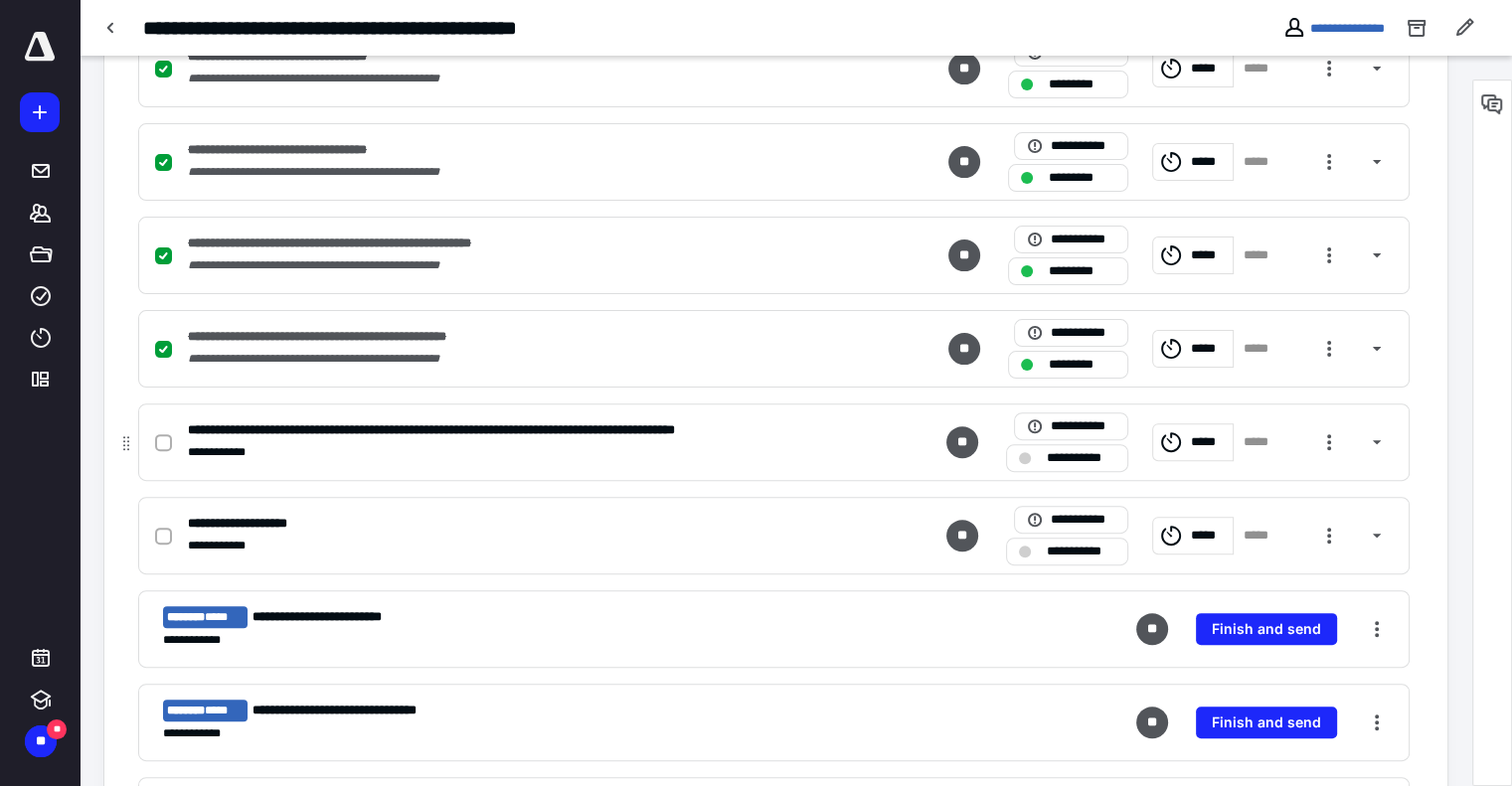 click on "**********" at bounding box center (1081, 458) 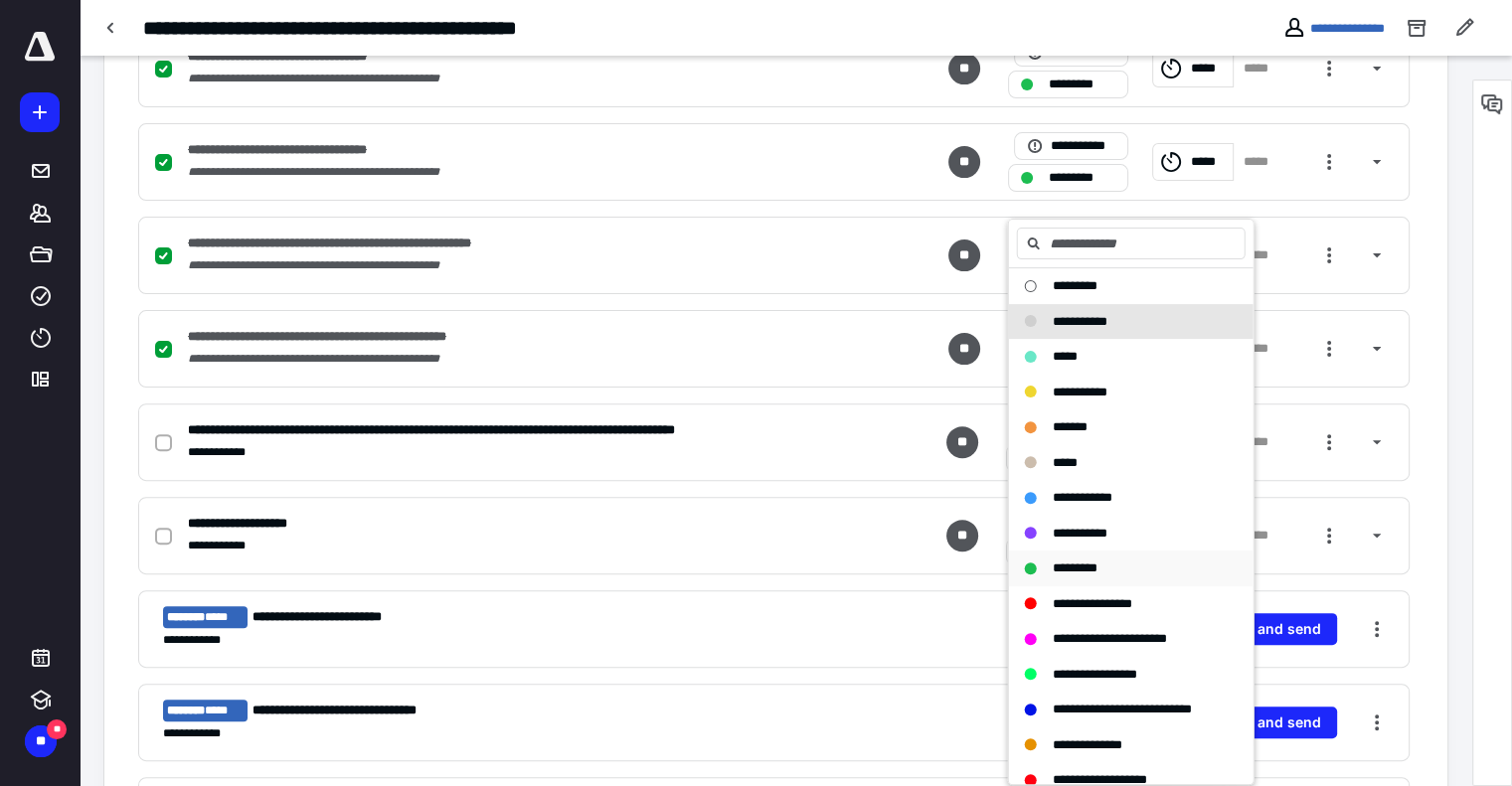 click on "*********" at bounding box center (1075, 567) 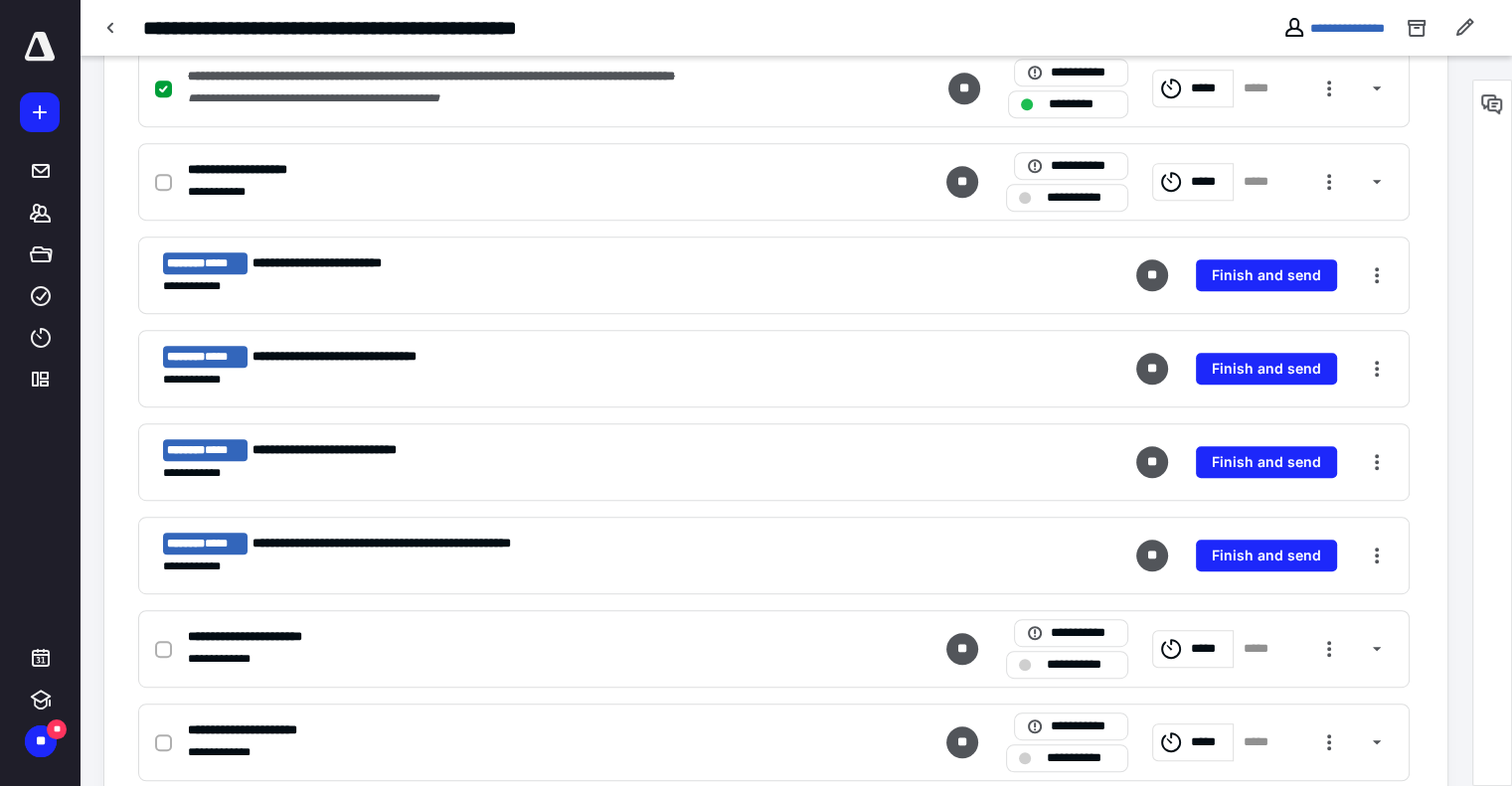 scroll, scrollTop: 868, scrollLeft: 0, axis: vertical 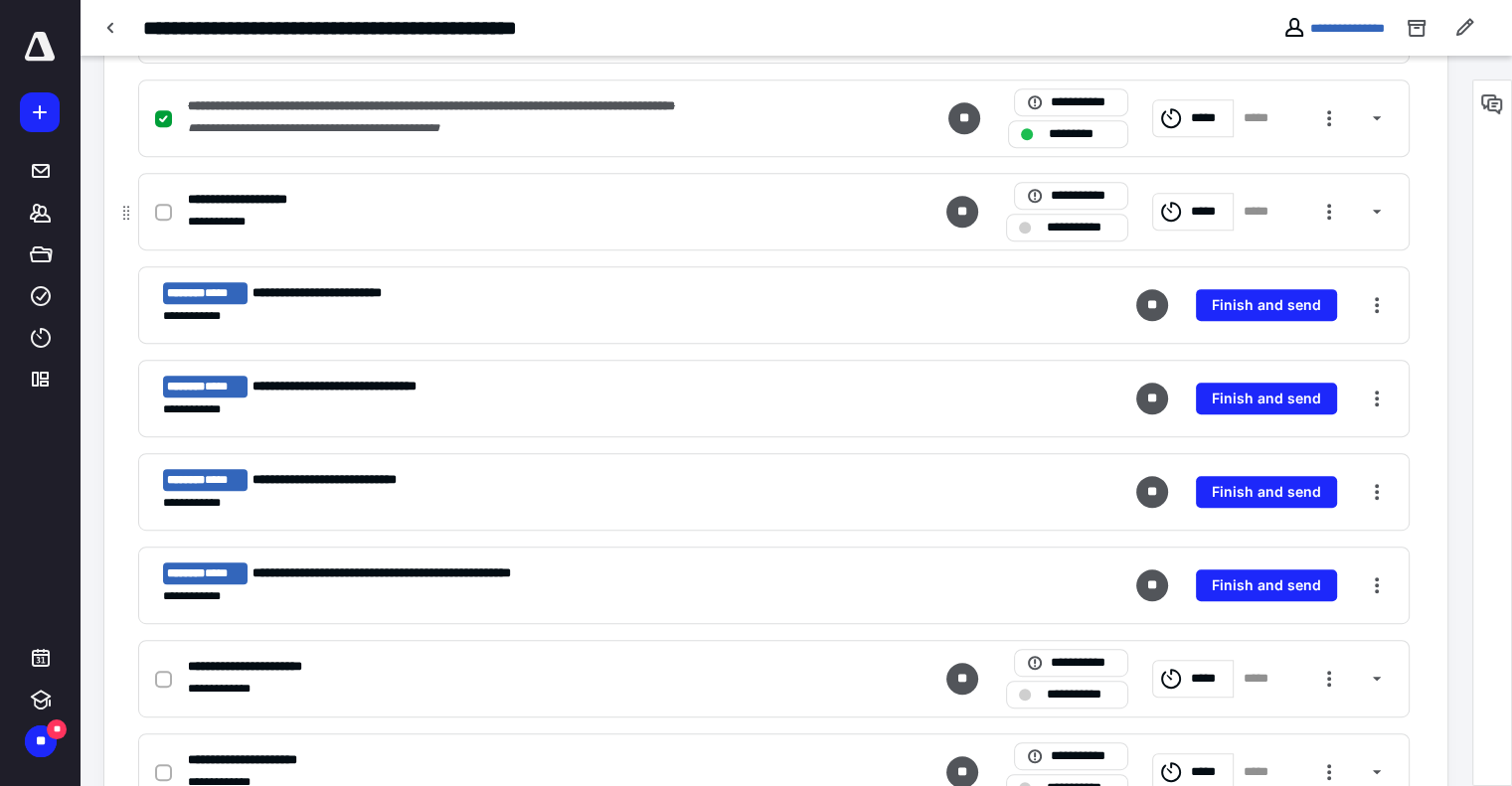 click on "**********" at bounding box center (1081, 228) 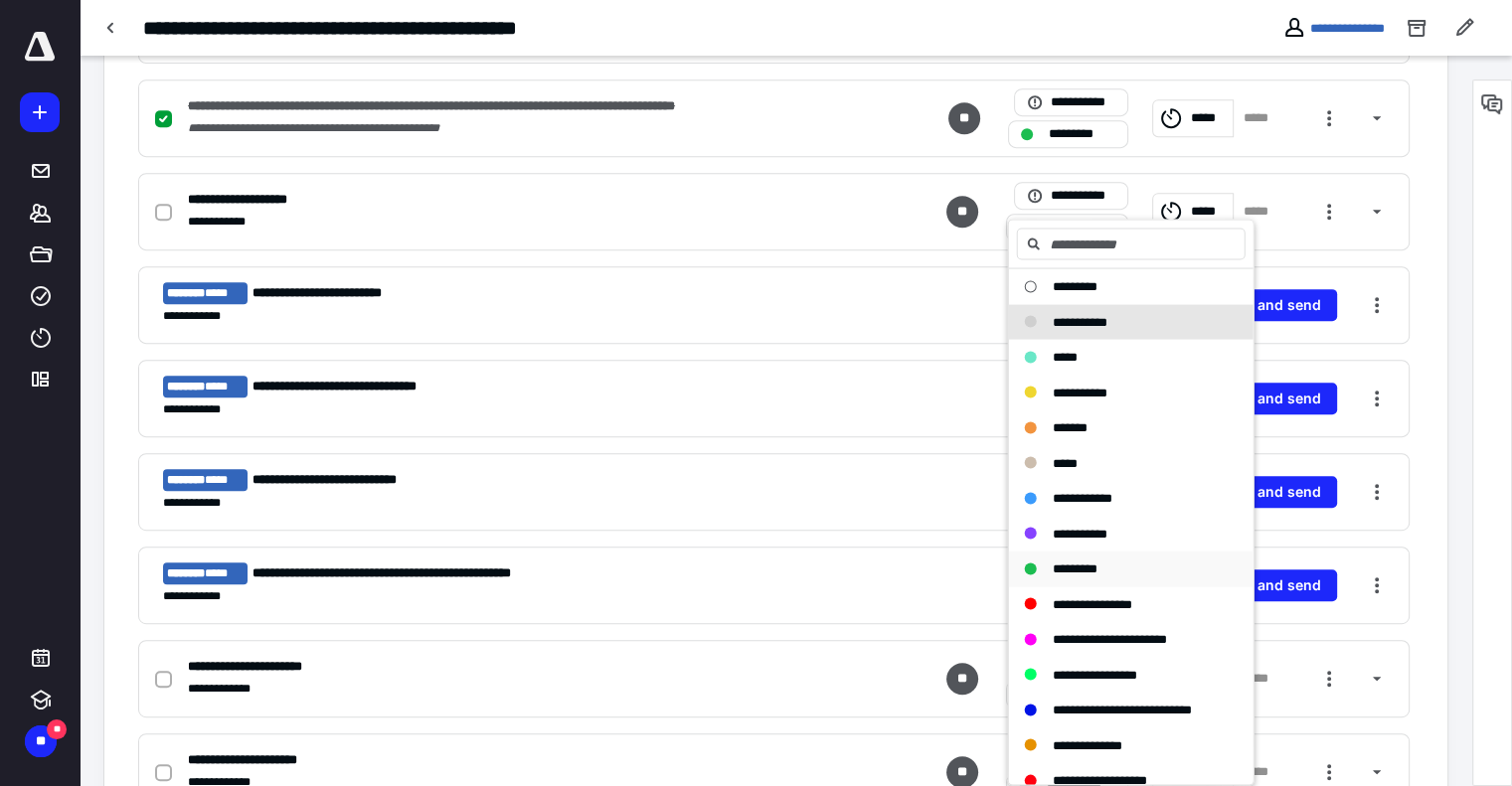 click on "*********" at bounding box center (1131, 568) 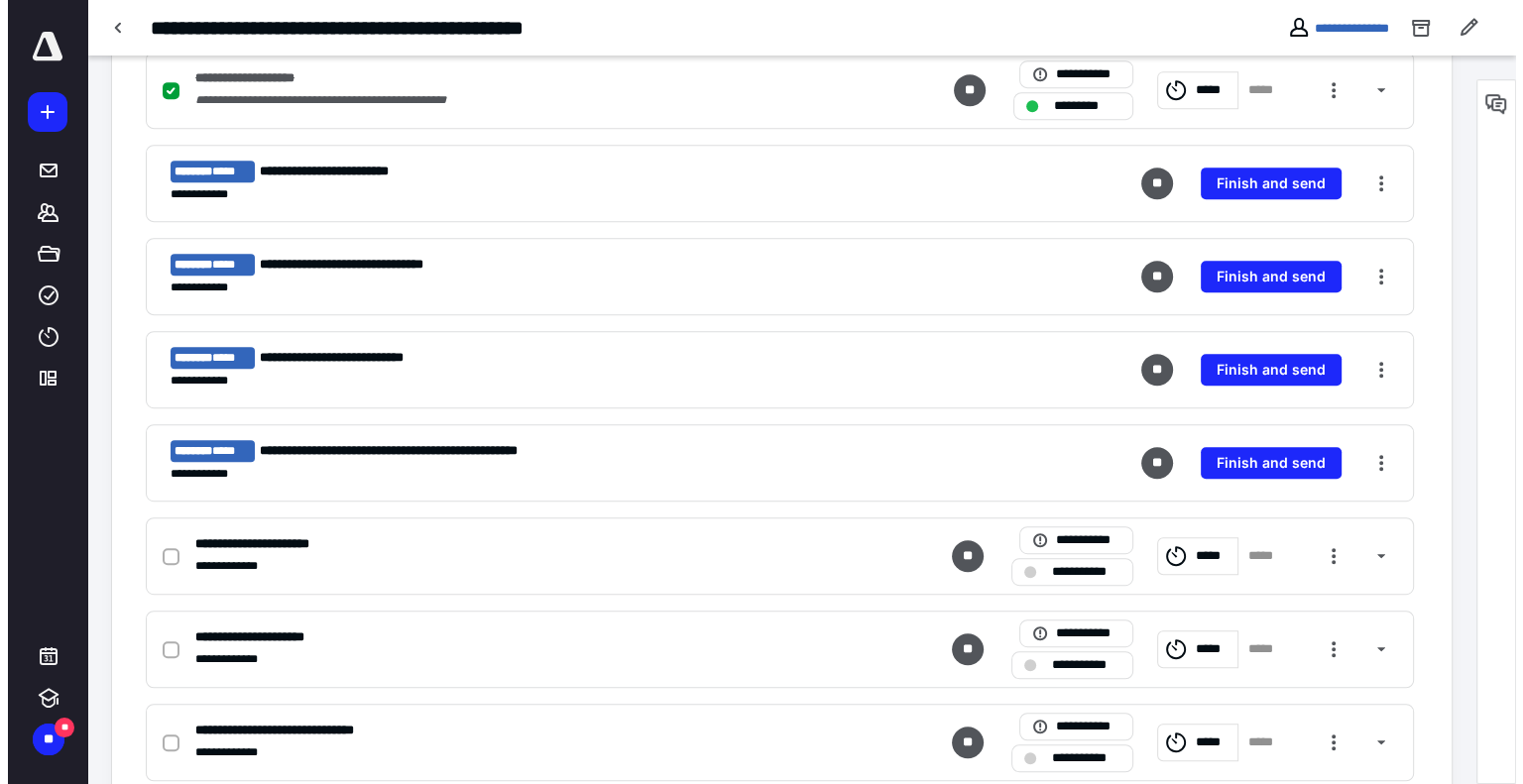 scroll, scrollTop: 991, scrollLeft: 0, axis: vertical 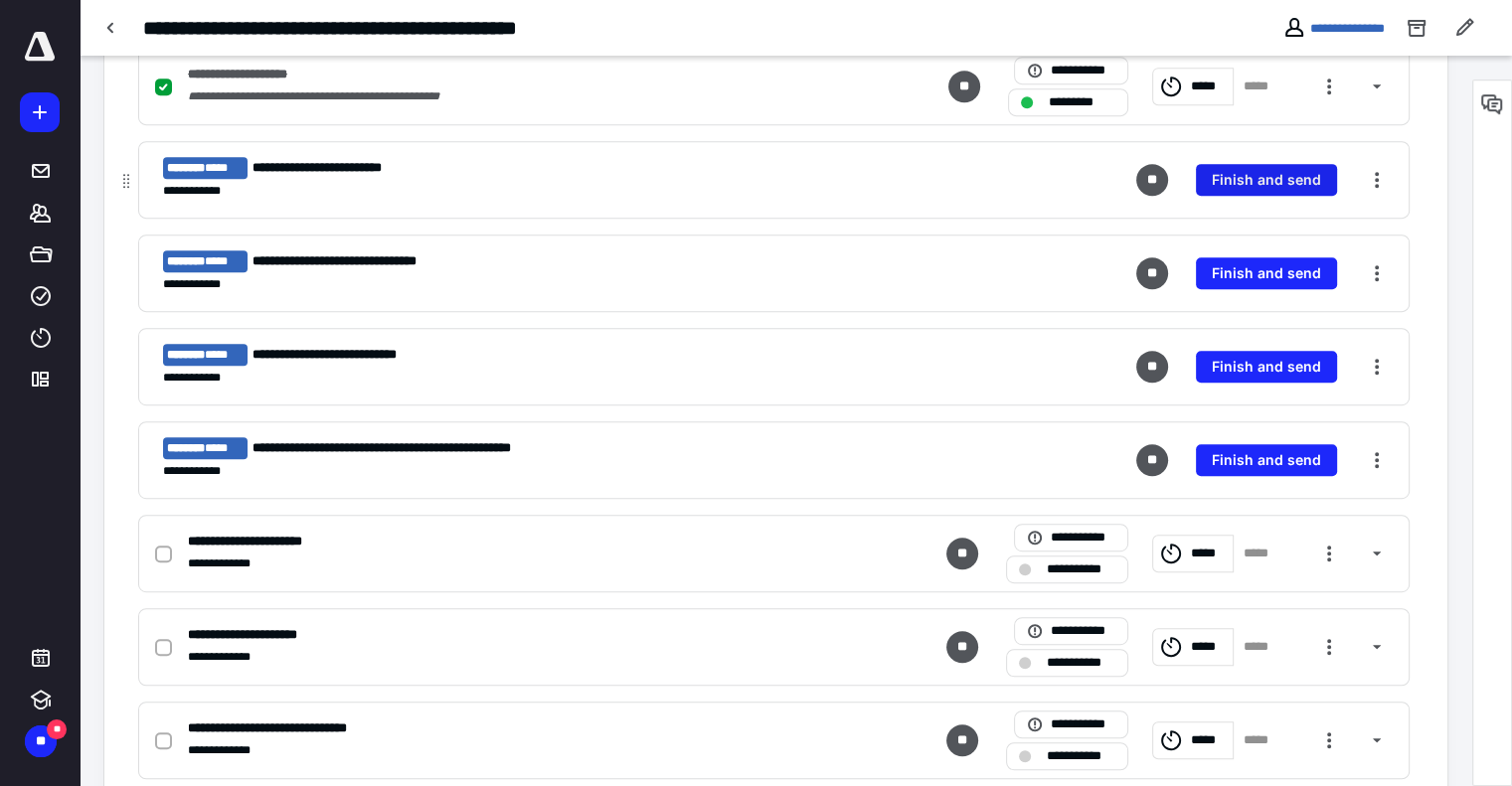 click on "Finish and send" at bounding box center (1266, 180) 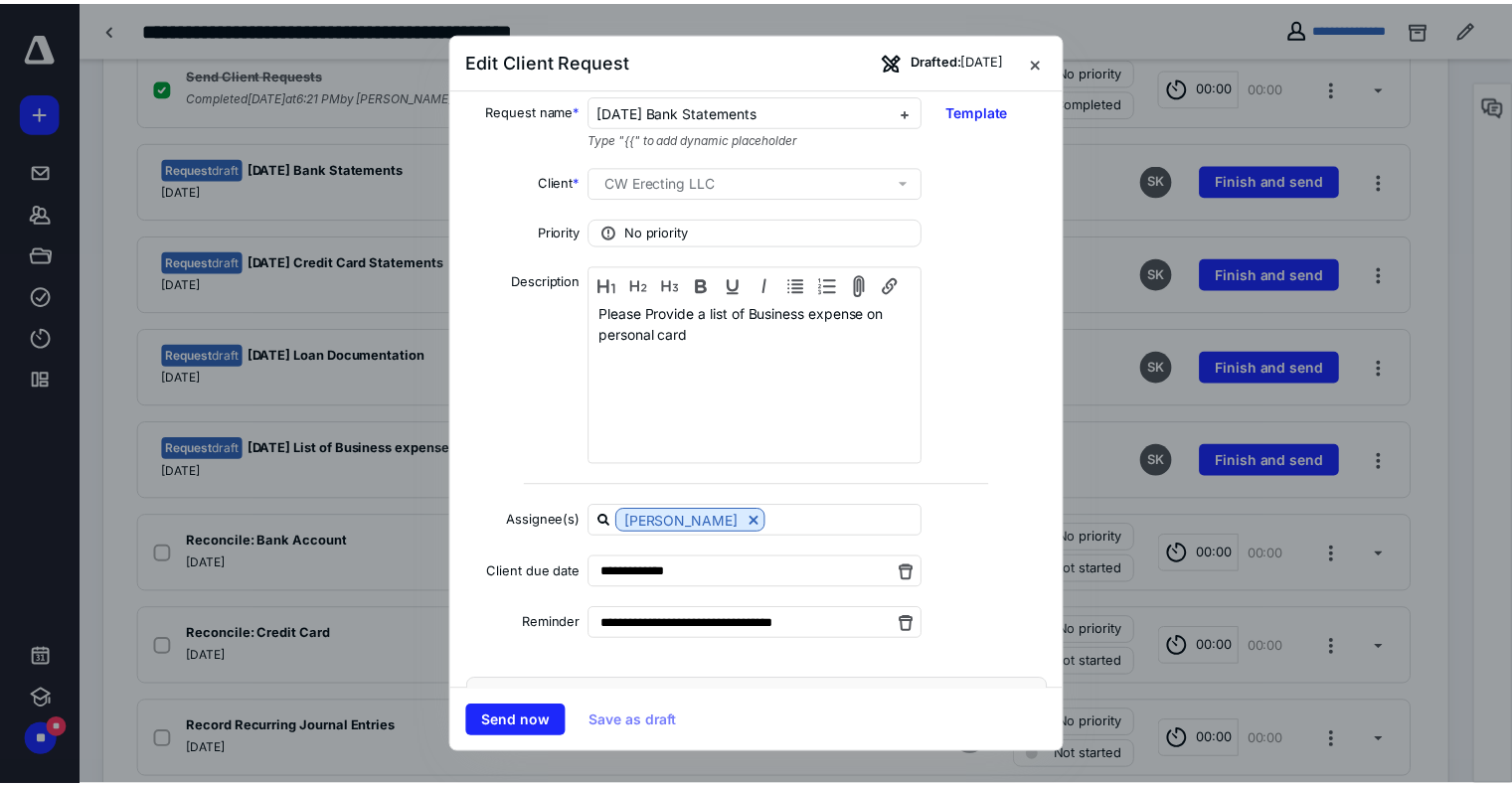 scroll, scrollTop: 0, scrollLeft: 0, axis: both 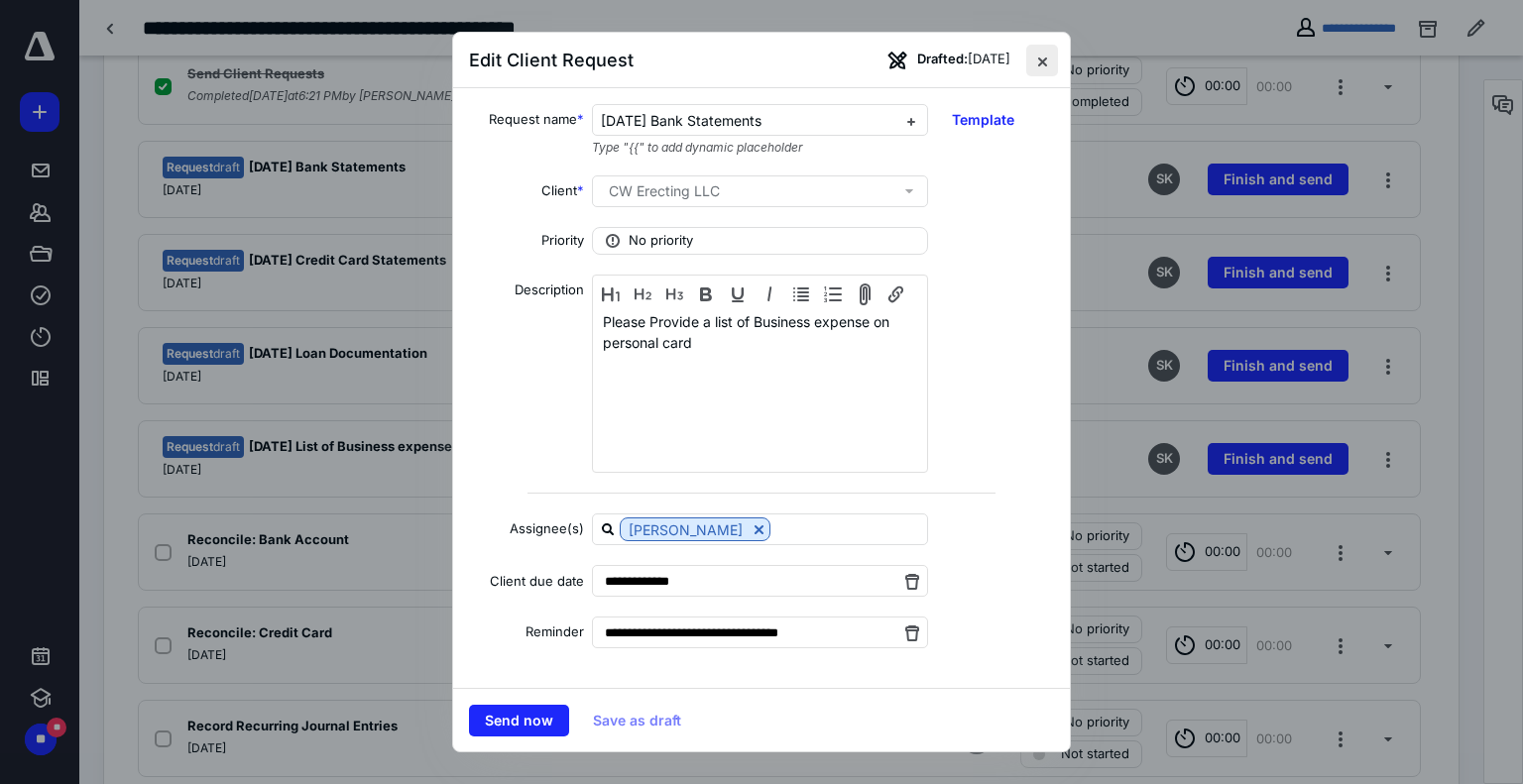 click at bounding box center (1042, 60) 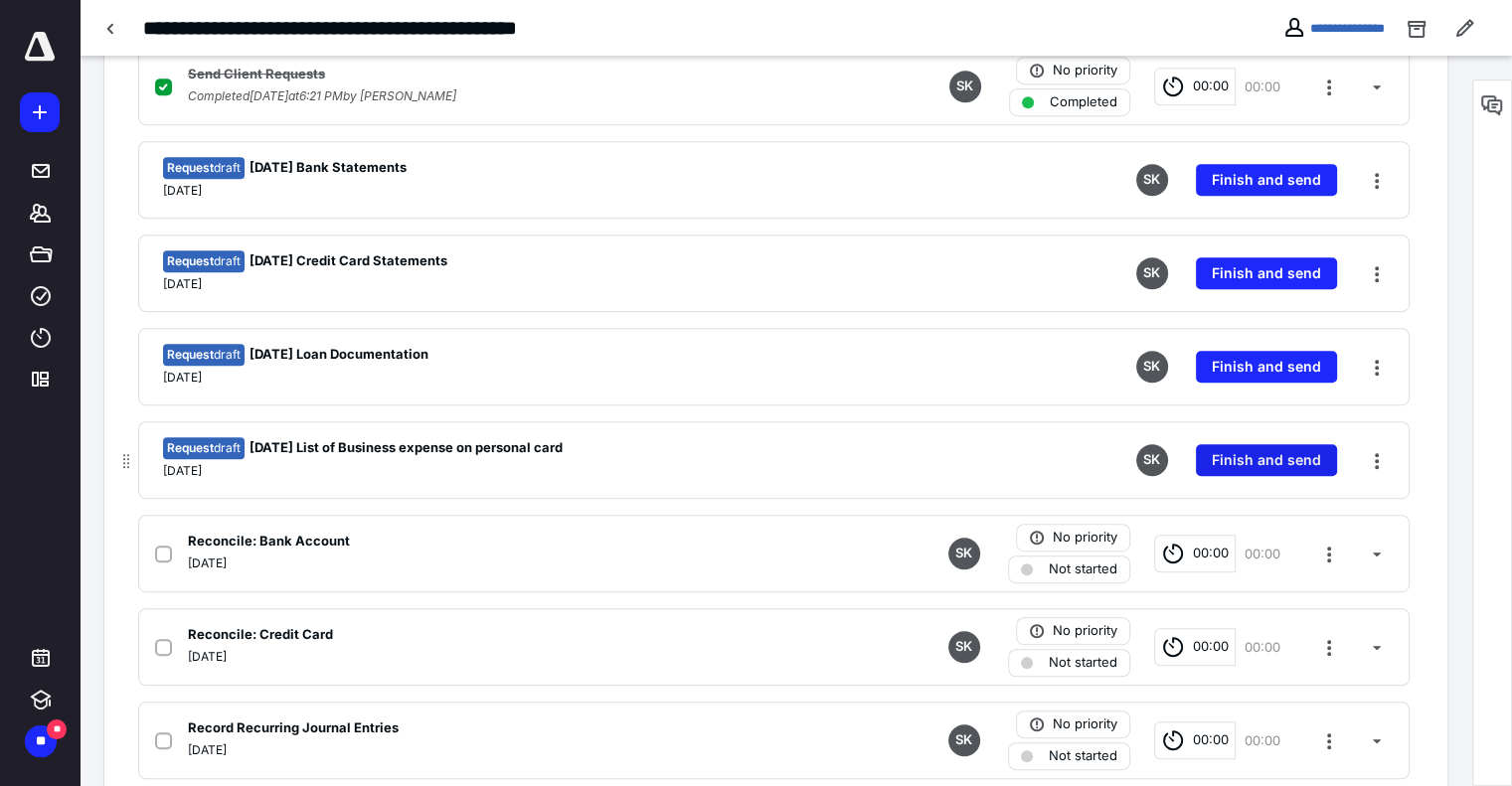 click on "Finish and send" at bounding box center (1266, 460) 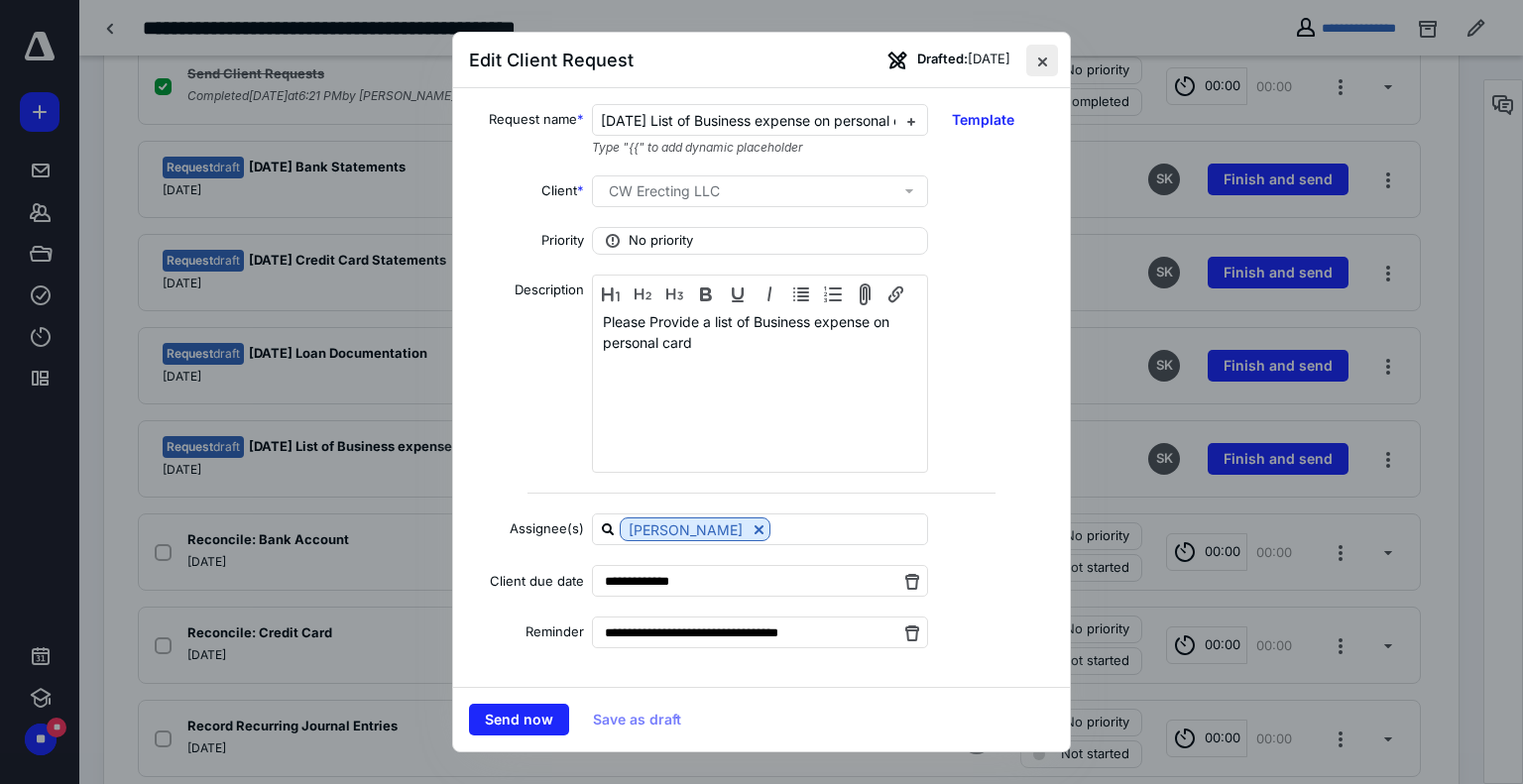 click at bounding box center [1042, 60] 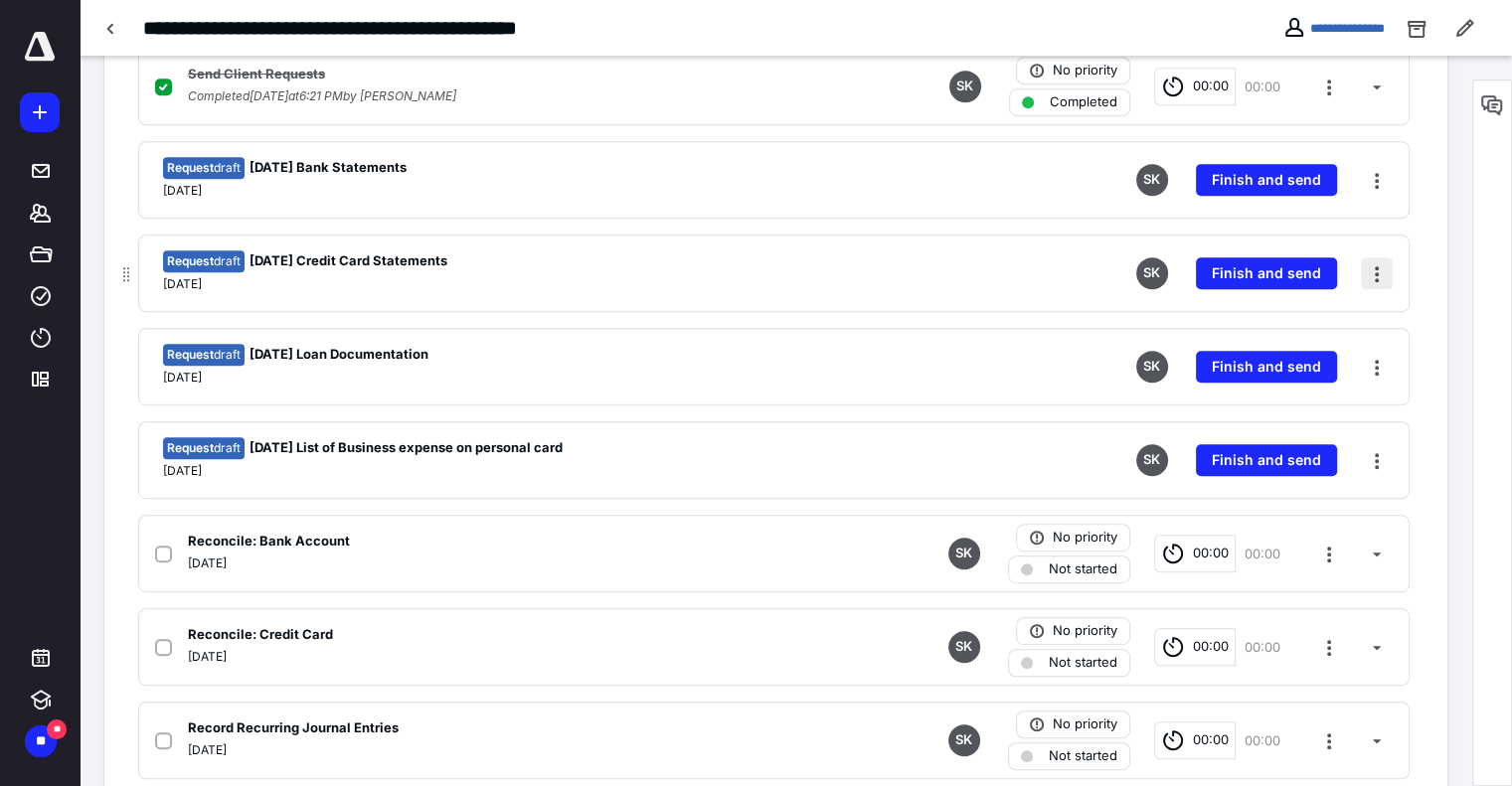 click at bounding box center (1377, 273) 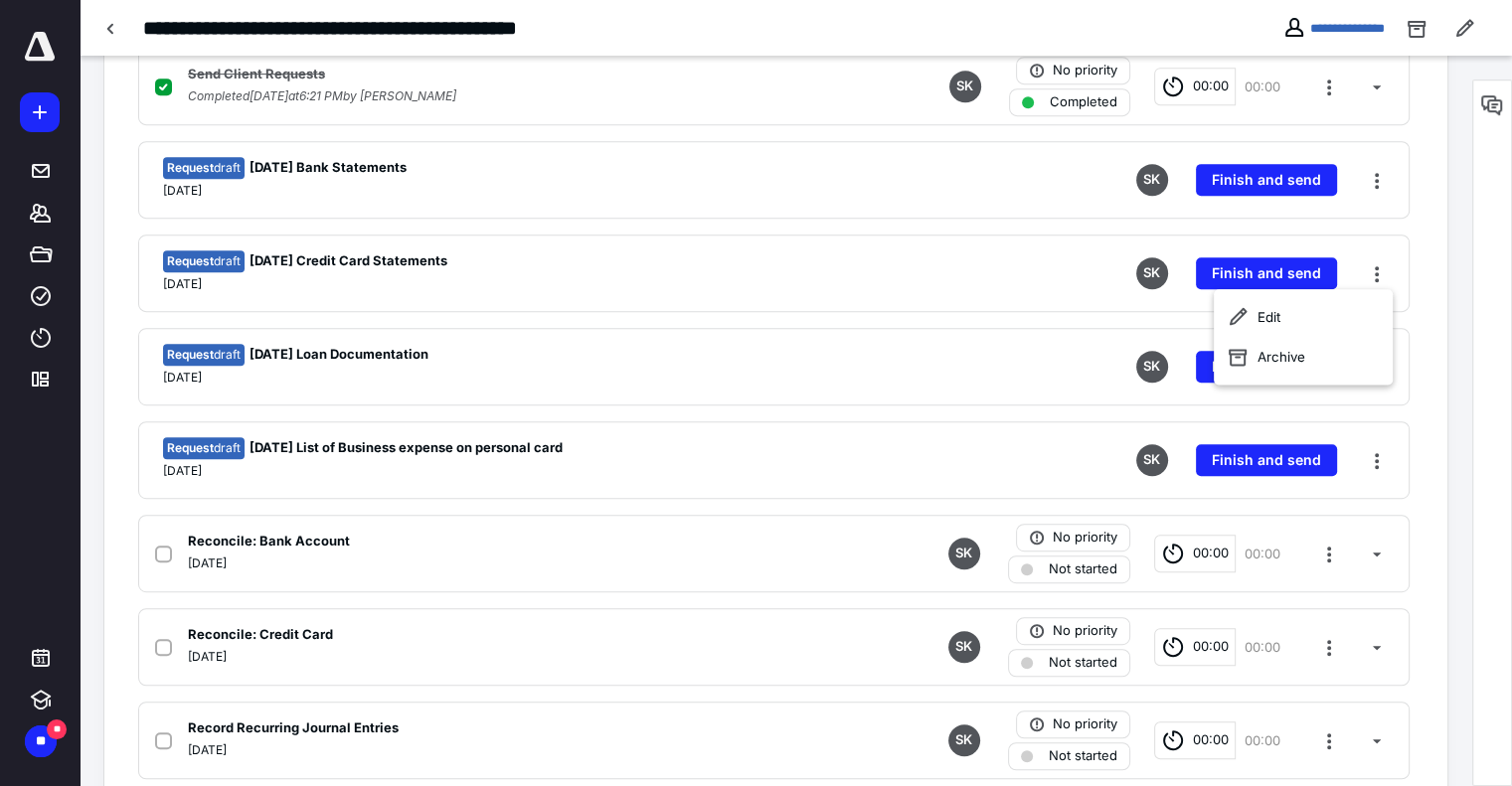 click on "Subtasks Add a client request Add a subtask Pre Close Work: Review Balance Sheet Completed  [DATE]  6:20 PM  by [PERSON_NAME] SK No priority Completed 00:00 00:00 Pre Close Work: Review Profit & Loss Completed  [DATE]  6:20 PM  by [PERSON_NAME] SK No priority Completed 00:00 00:00 Pre Close Work: Review General Ledger for unusual entries Completed  [DATE]  6:20 PM  by [PERSON_NAME] SK No priority Completed 00:00 00:00 Pre Close Work: Clear Bank Feeds as much as possible Completed  [DATE]  6:20 PM  by [PERSON_NAME] SK No priority Completed 00:00 00:00 Pre Close Work: Assemble Unknown Transactions for Client Review (Excel) - attach to client request Completed  [DATE]  6:20 PM  by [PERSON_NAME] SK No priority Completed 00:00 00:00 Send Client Requests Completed  [DATE]  6:21 PM  by [PERSON_NAME] SK No priority Completed 00:00 00:00 Request  draft [DATE] Bank Statements [DATE] SK Finish and send Request  draft [DATE] SK Request  SK" at bounding box center (775, 666) 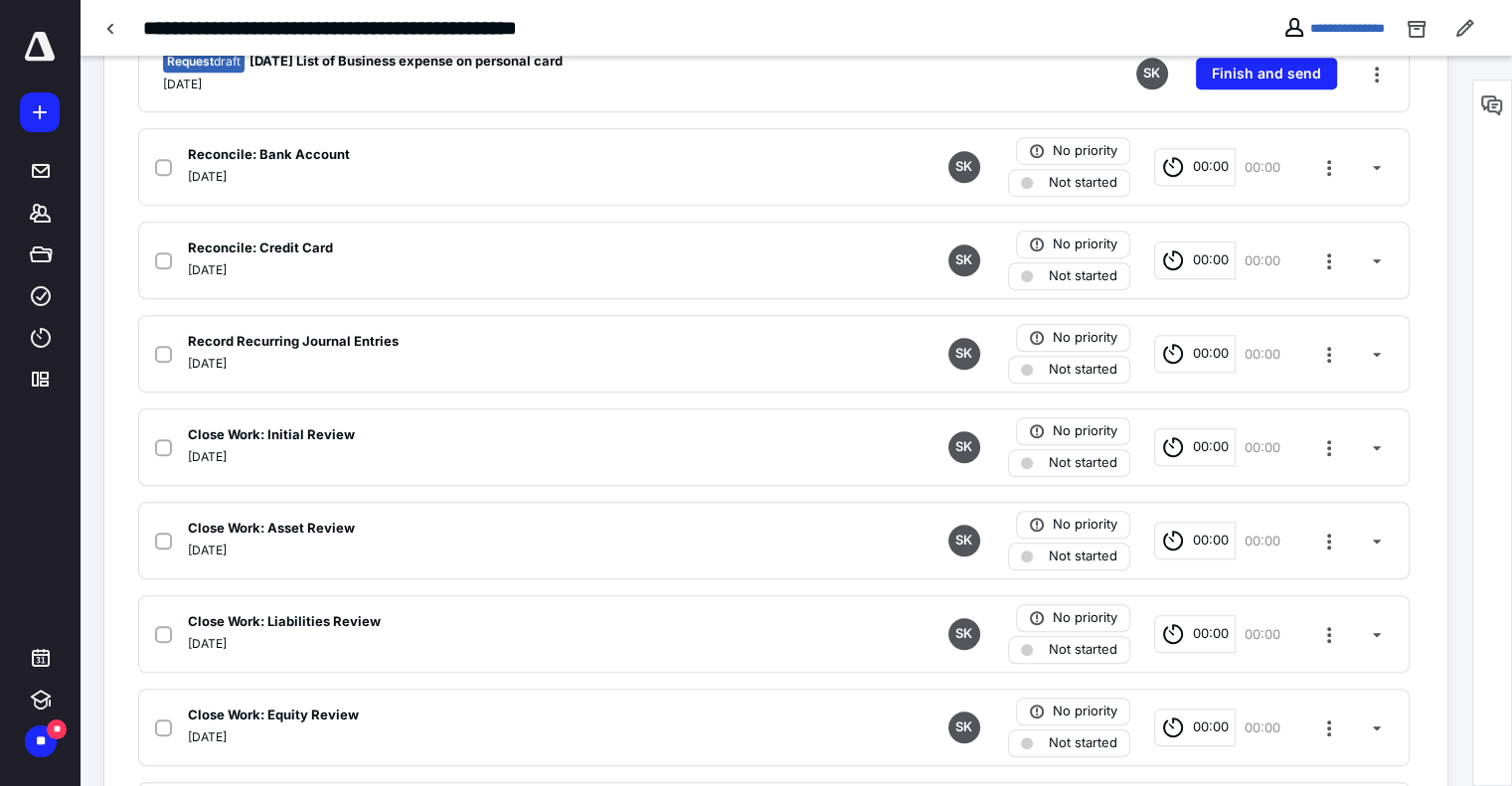 scroll, scrollTop: 1383, scrollLeft: 0, axis: vertical 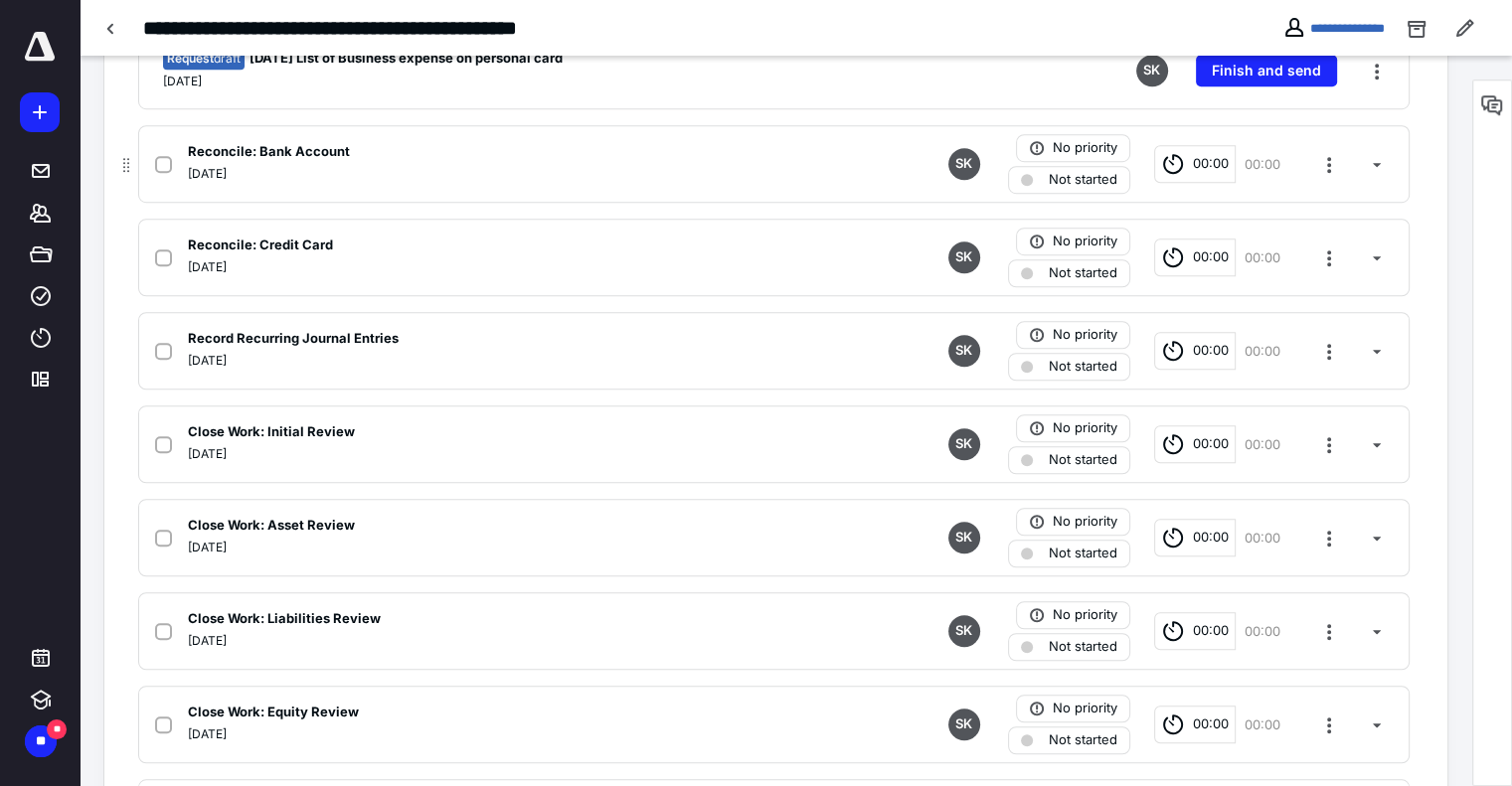 click on "Not started" at bounding box center [1083, 180] 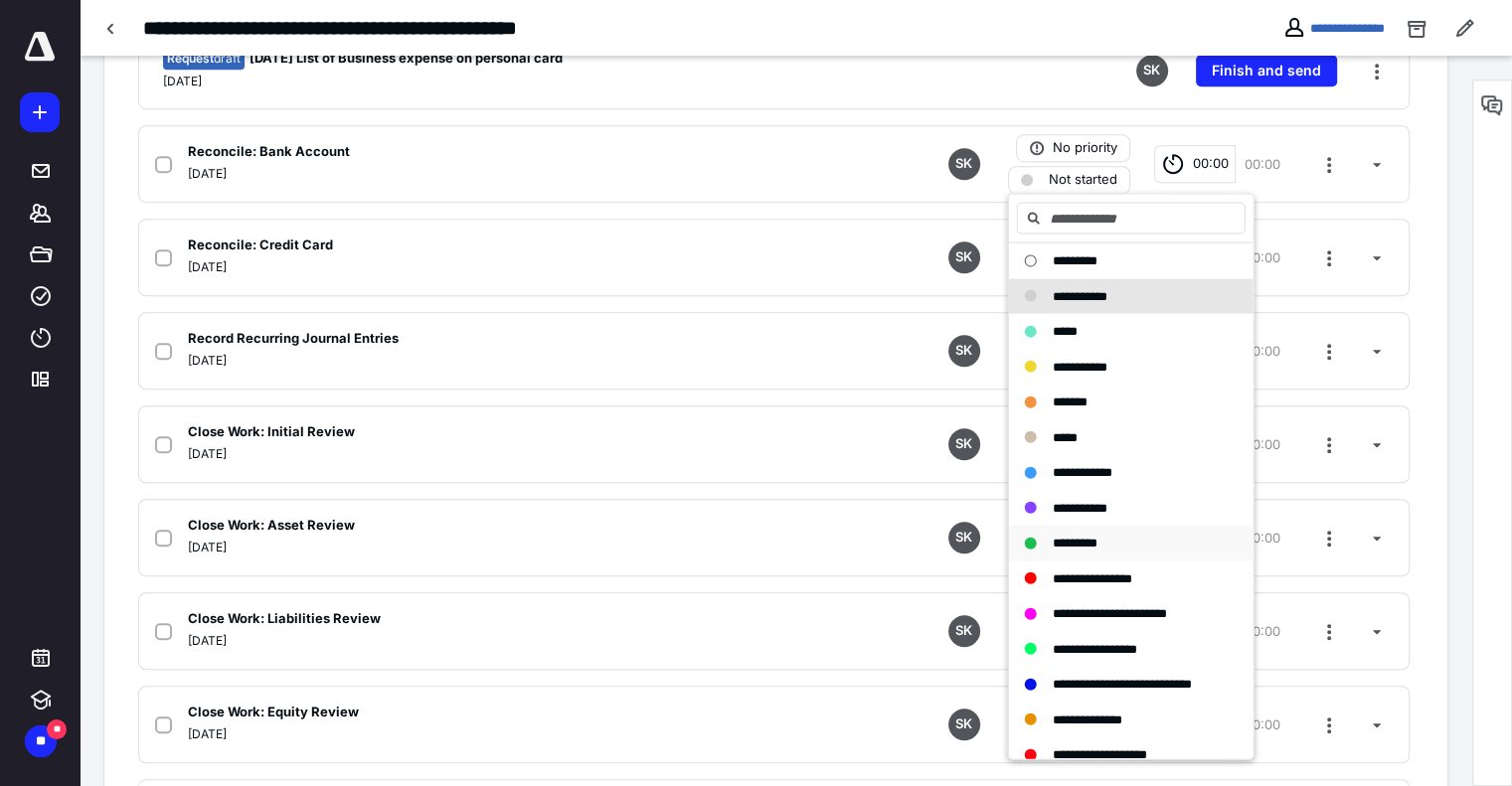 click on "*********" at bounding box center [1131, 543] 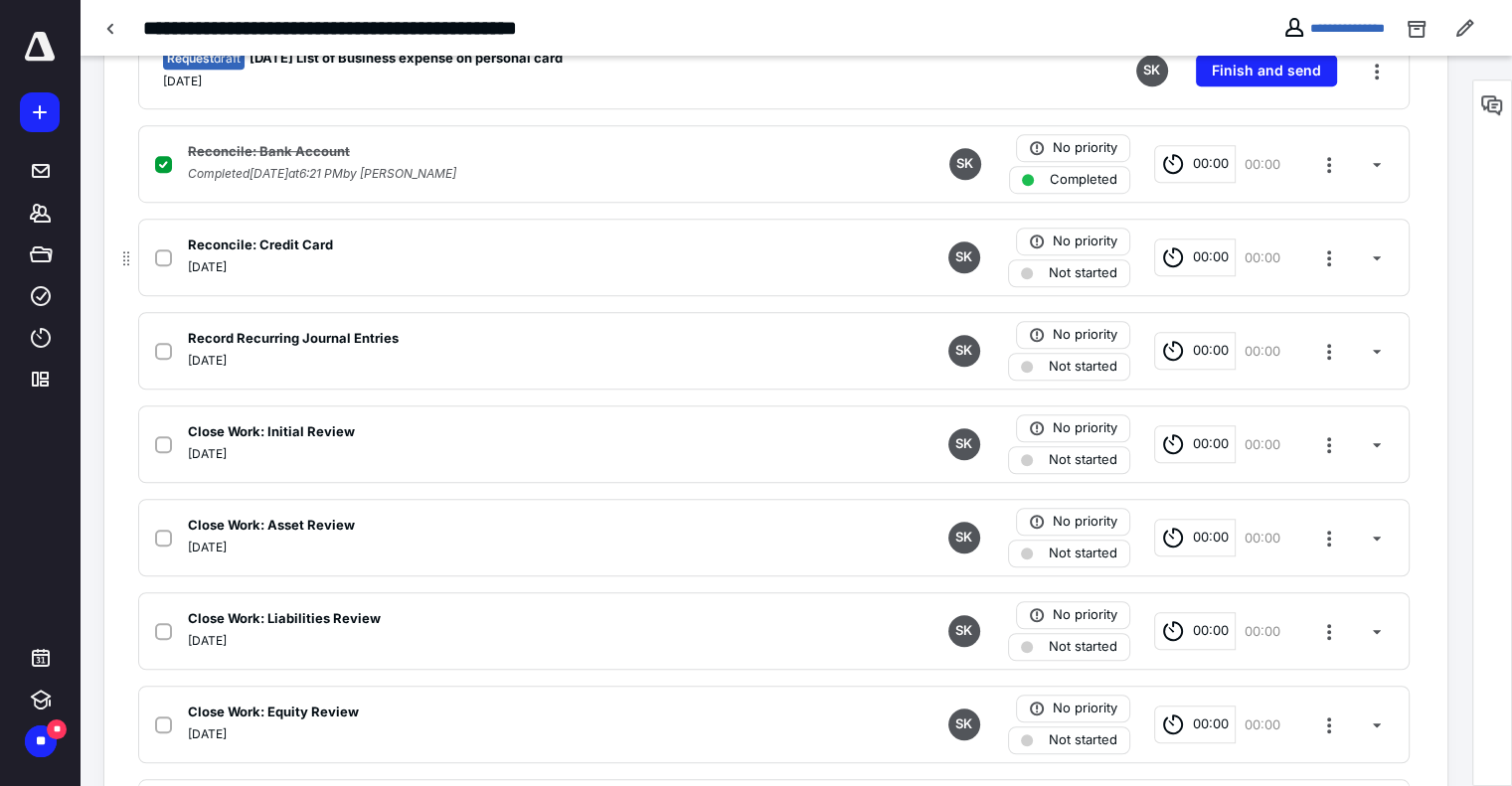 click on "Not started" at bounding box center (1083, 273) 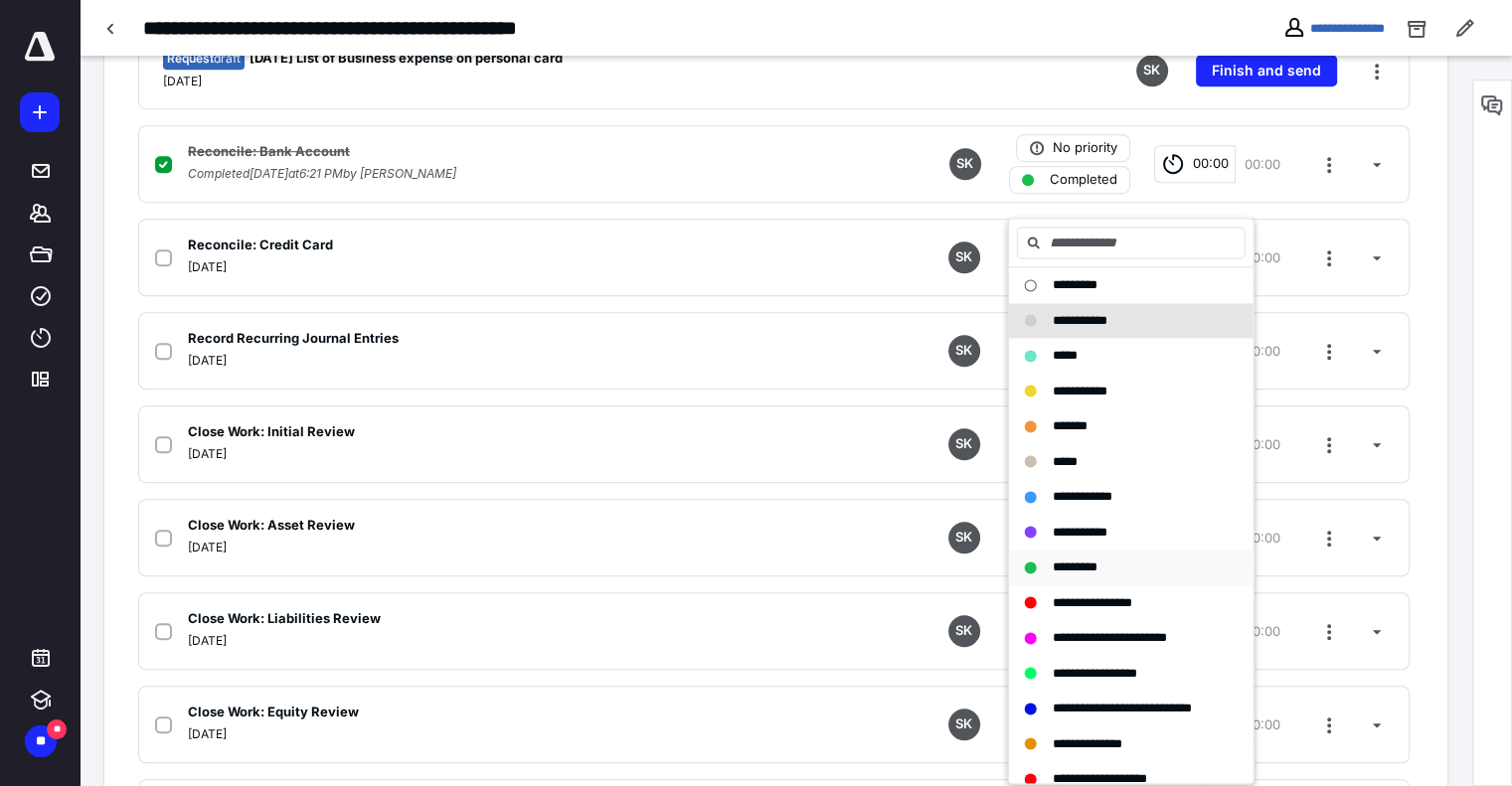 click on "*********" at bounding box center [1075, 566] 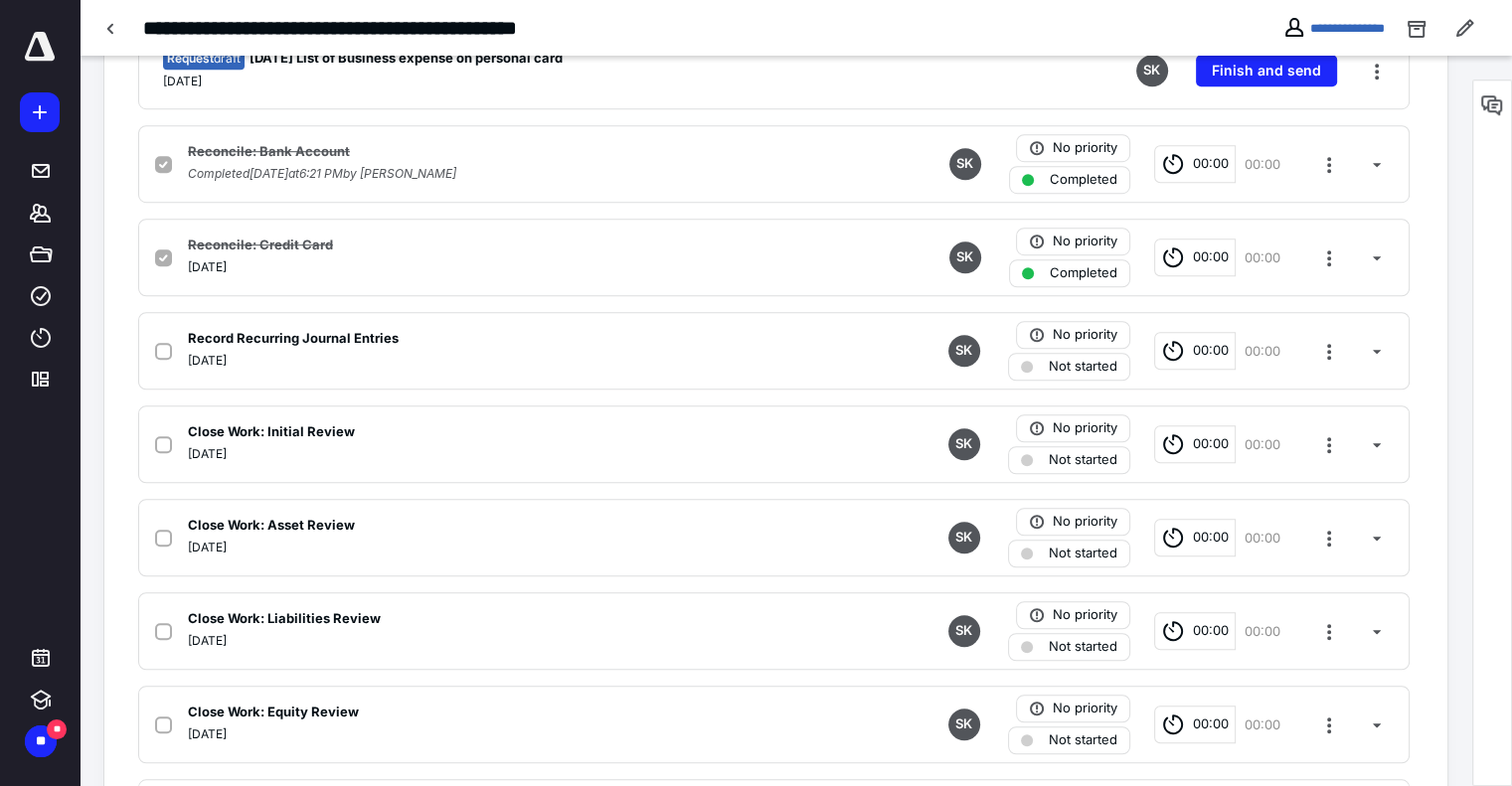 checkbox on "true" 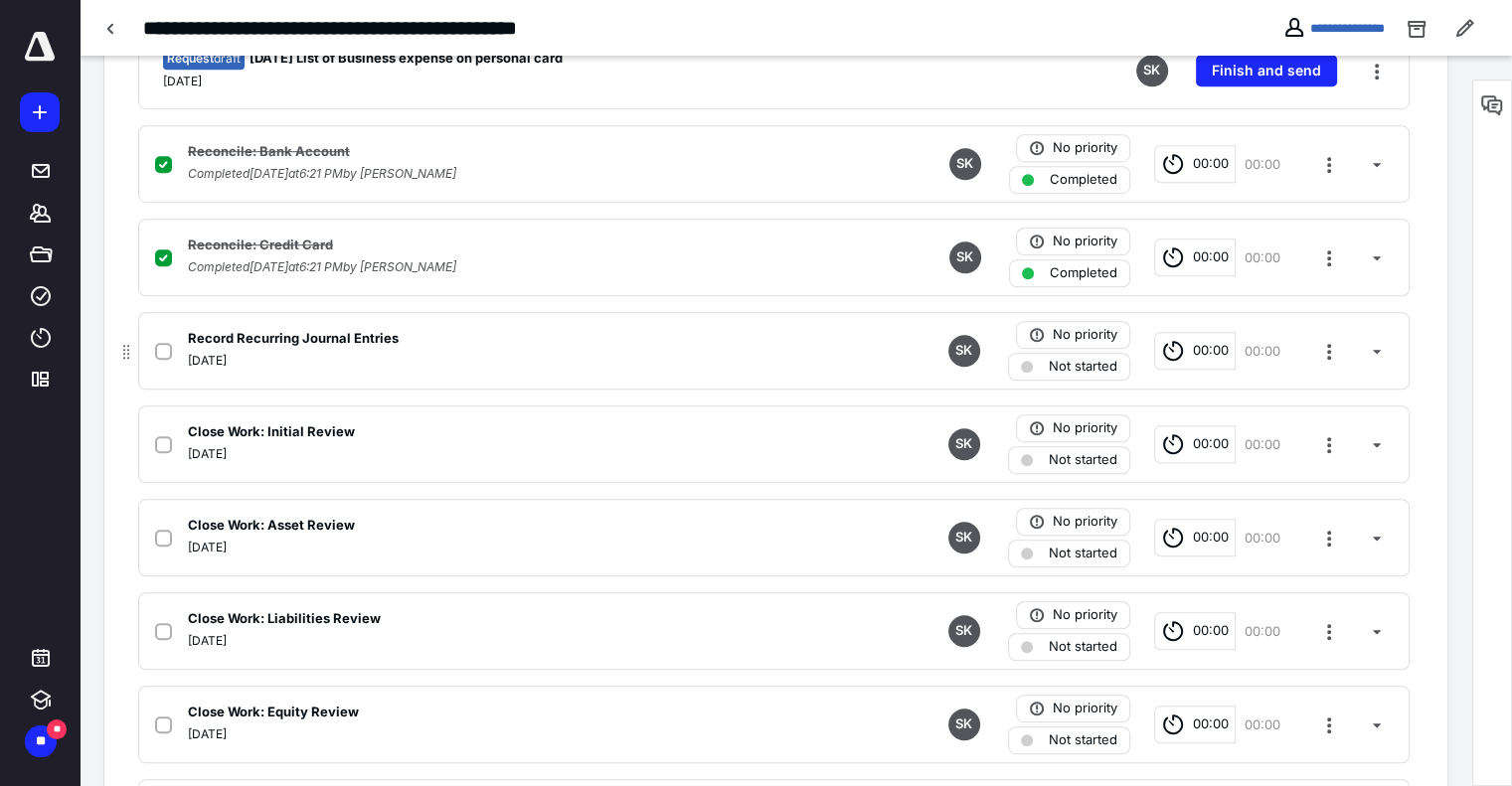 click on "Not started" at bounding box center (1083, 367) 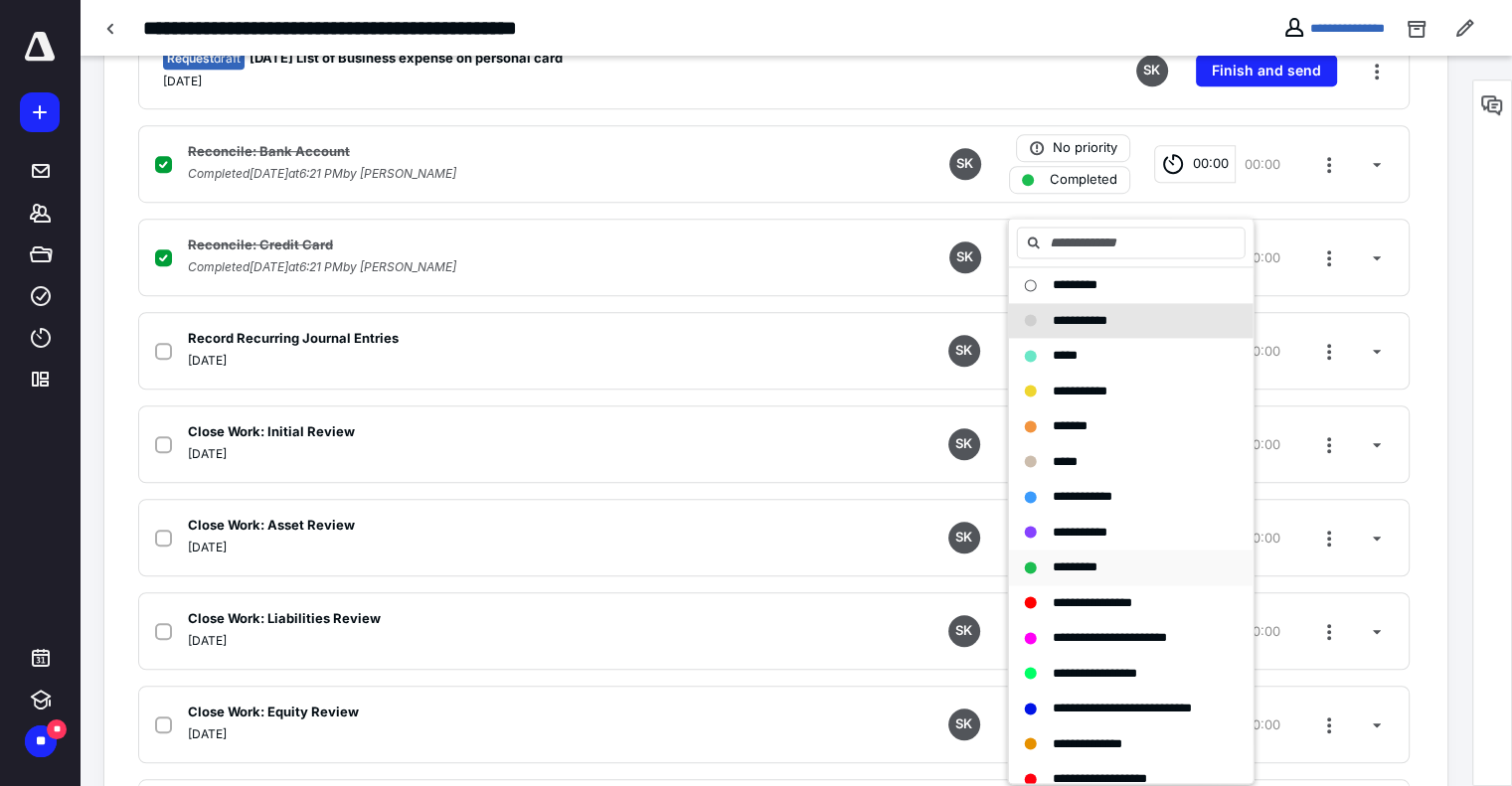 click on "*********" at bounding box center [1075, 566] 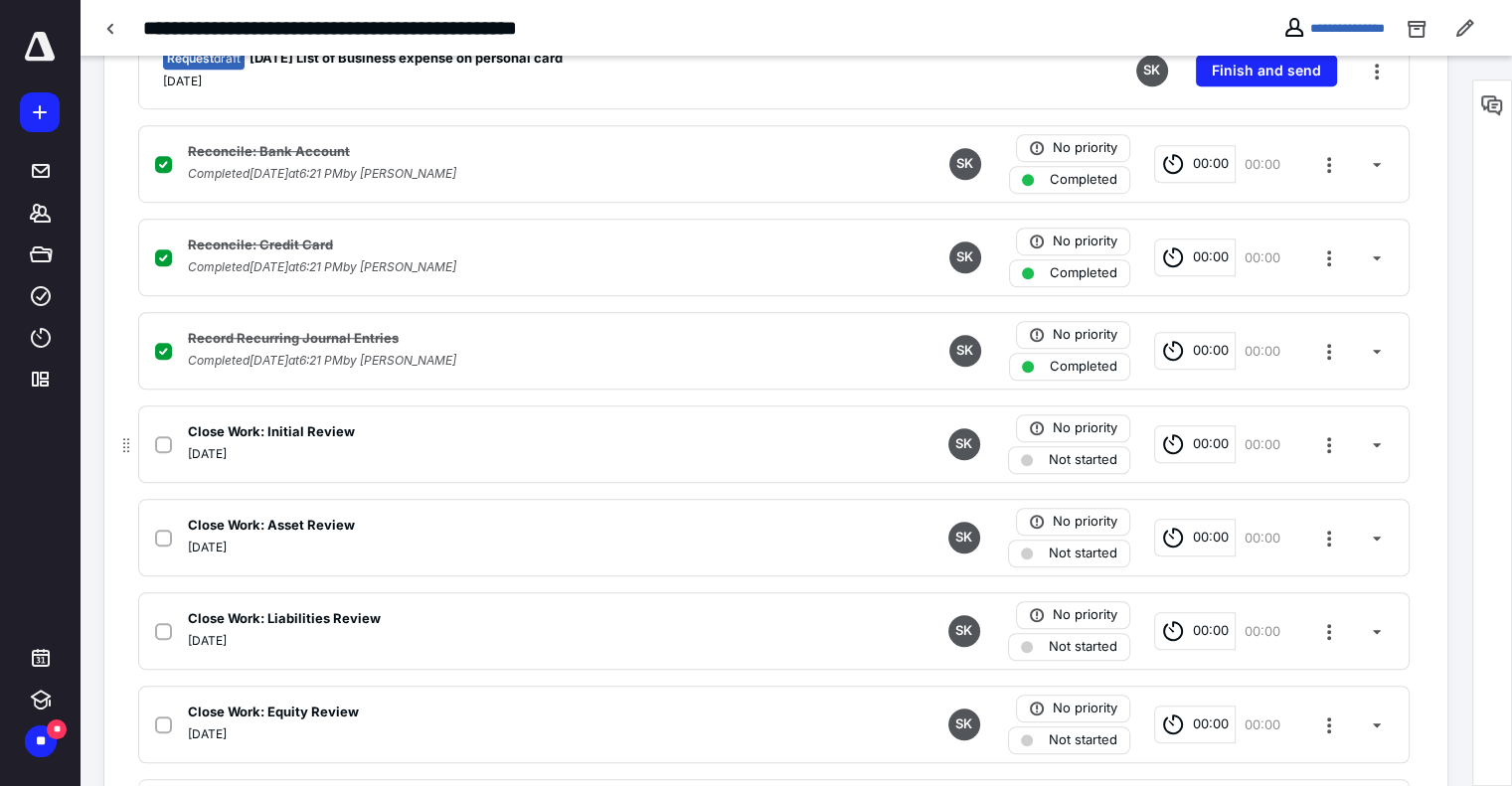 click on "Not started" at bounding box center [1083, 460] 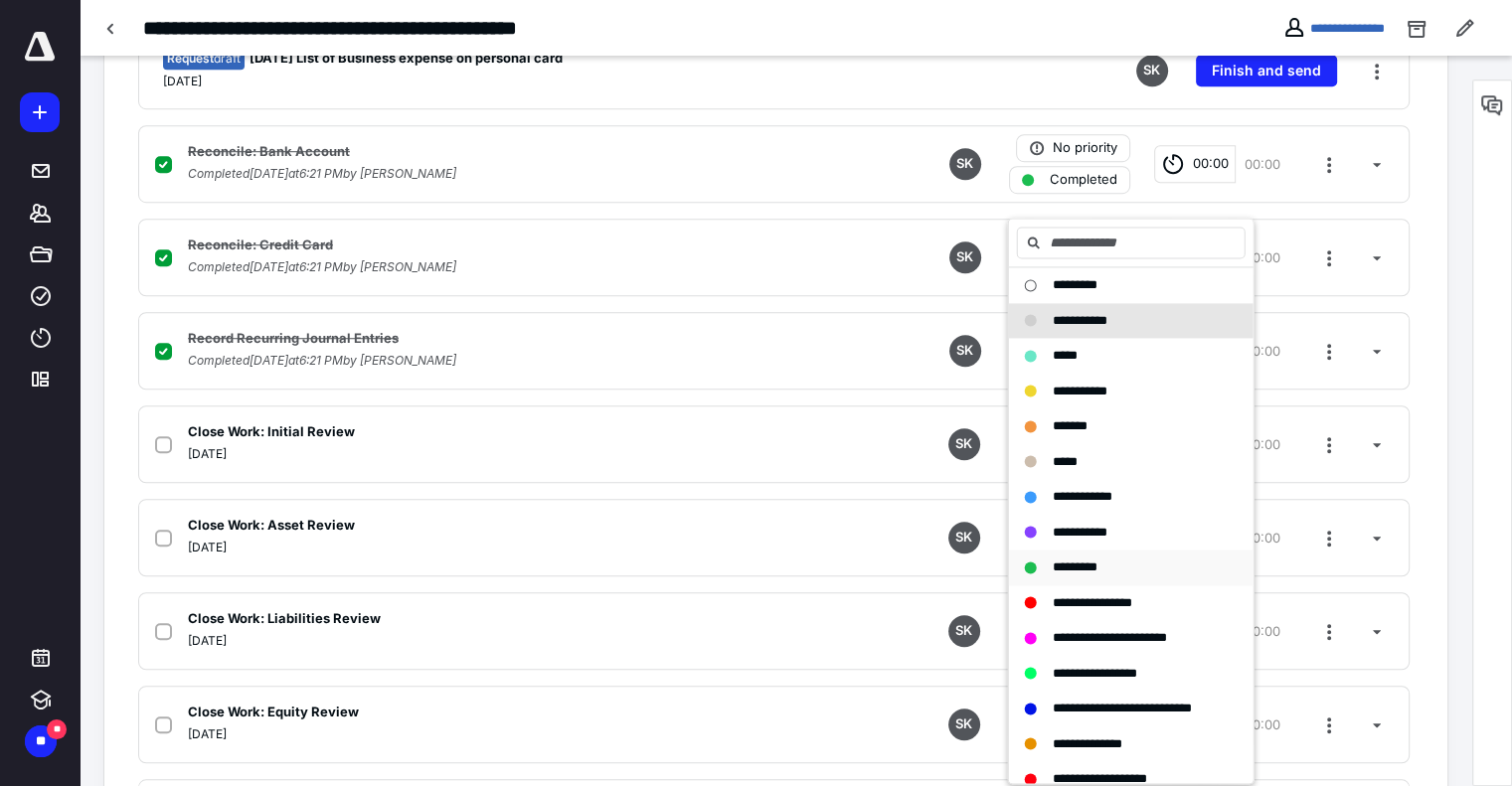 click on "*********" at bounding box center [1075, 566] 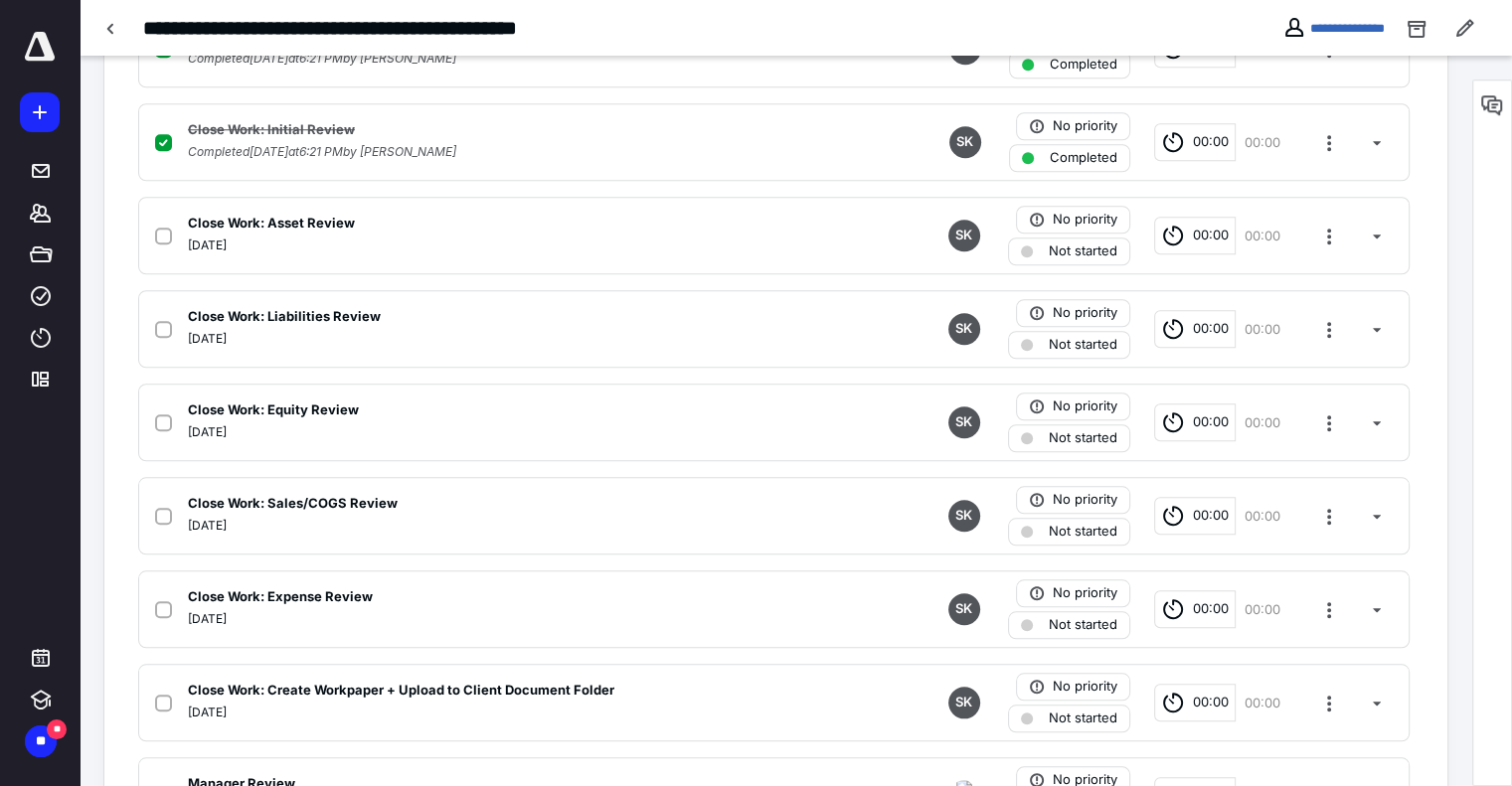 scroll, scrollTop: 1680, scrollLeft: 0, axis: vertical 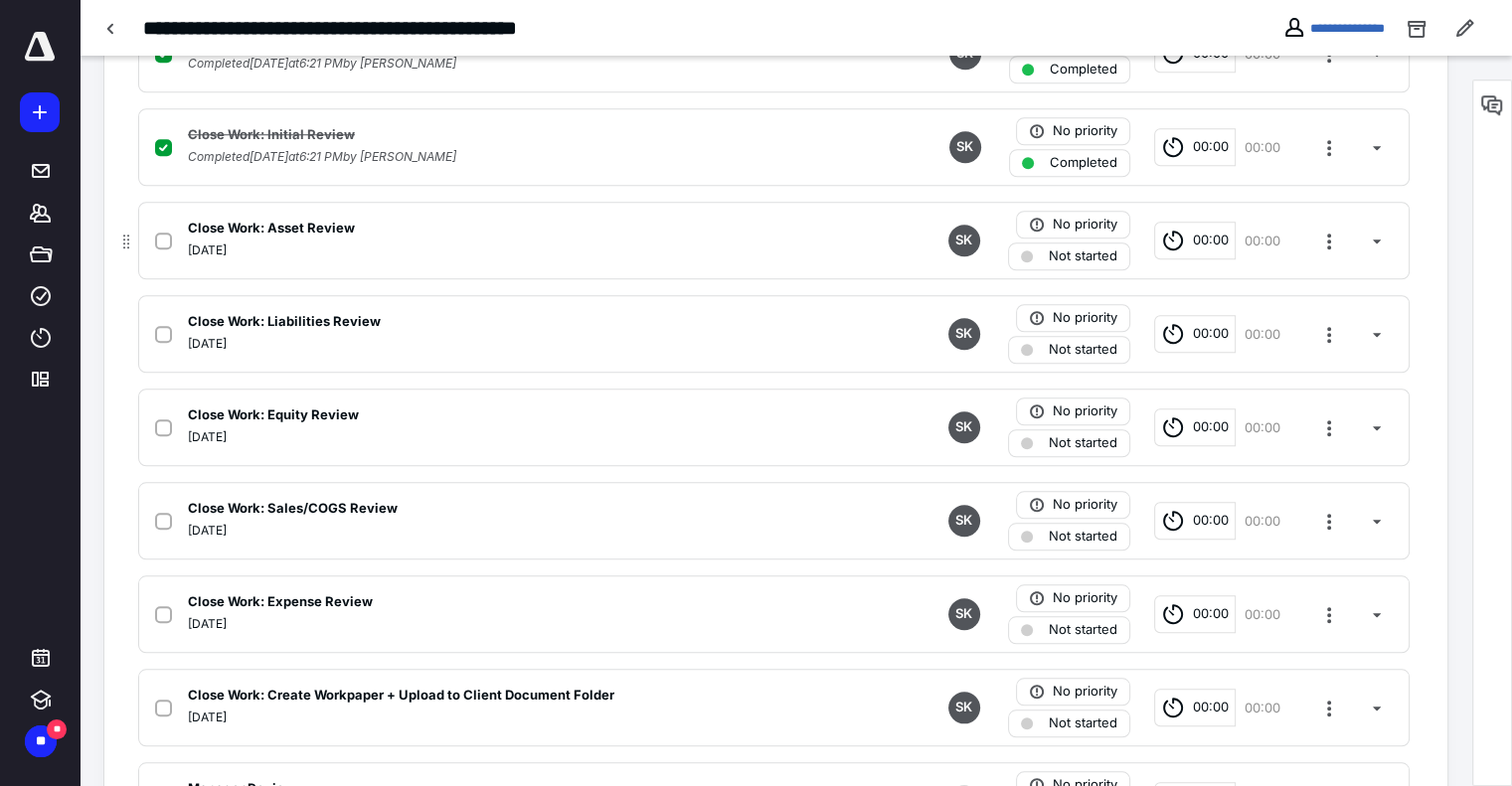 click on "Not started" at bounding box center (1083, 256) 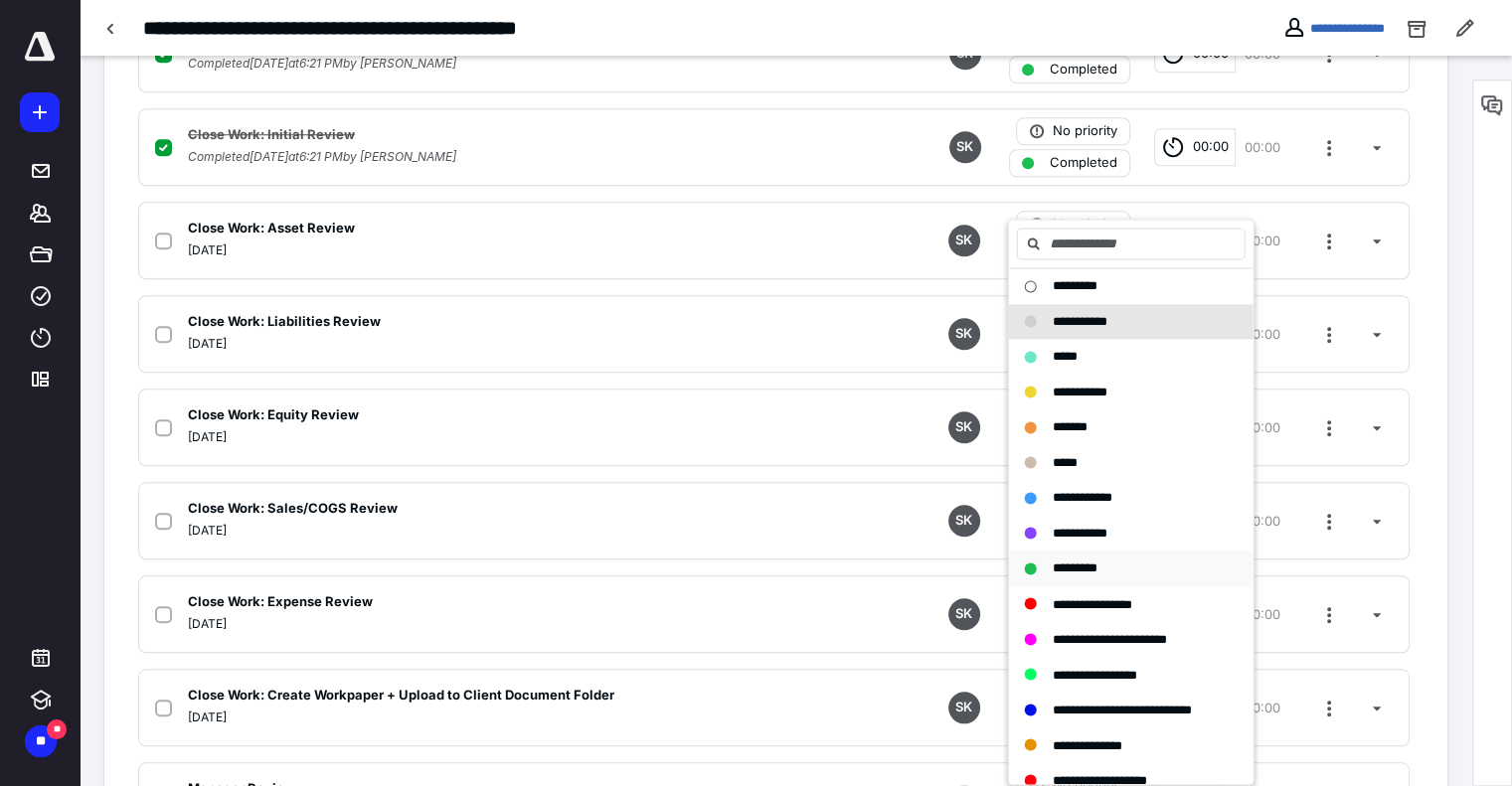 click on "*********" at bounding box center (1075, 567) 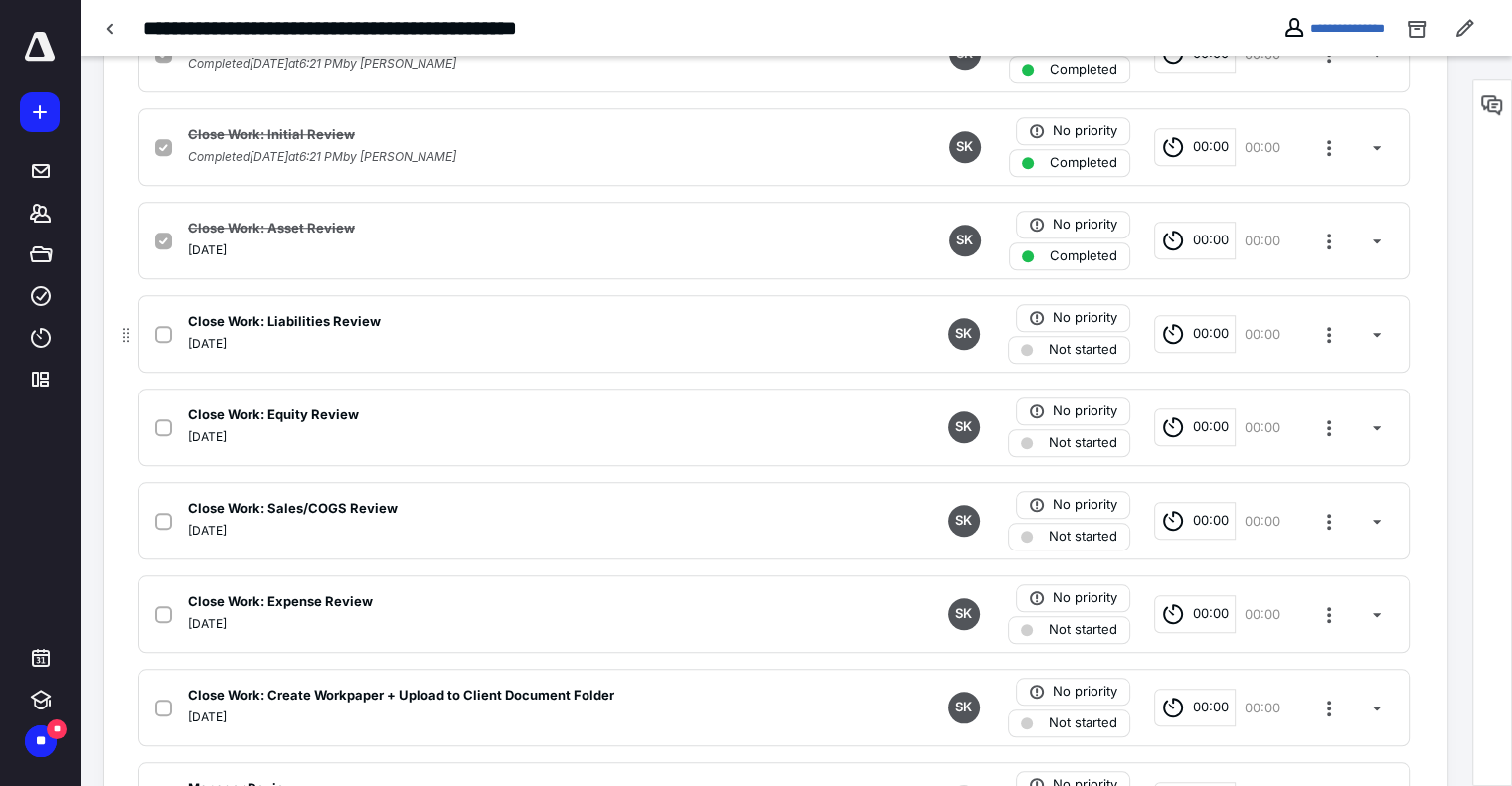 click on "Not started" at bounding box center (1083, 350) 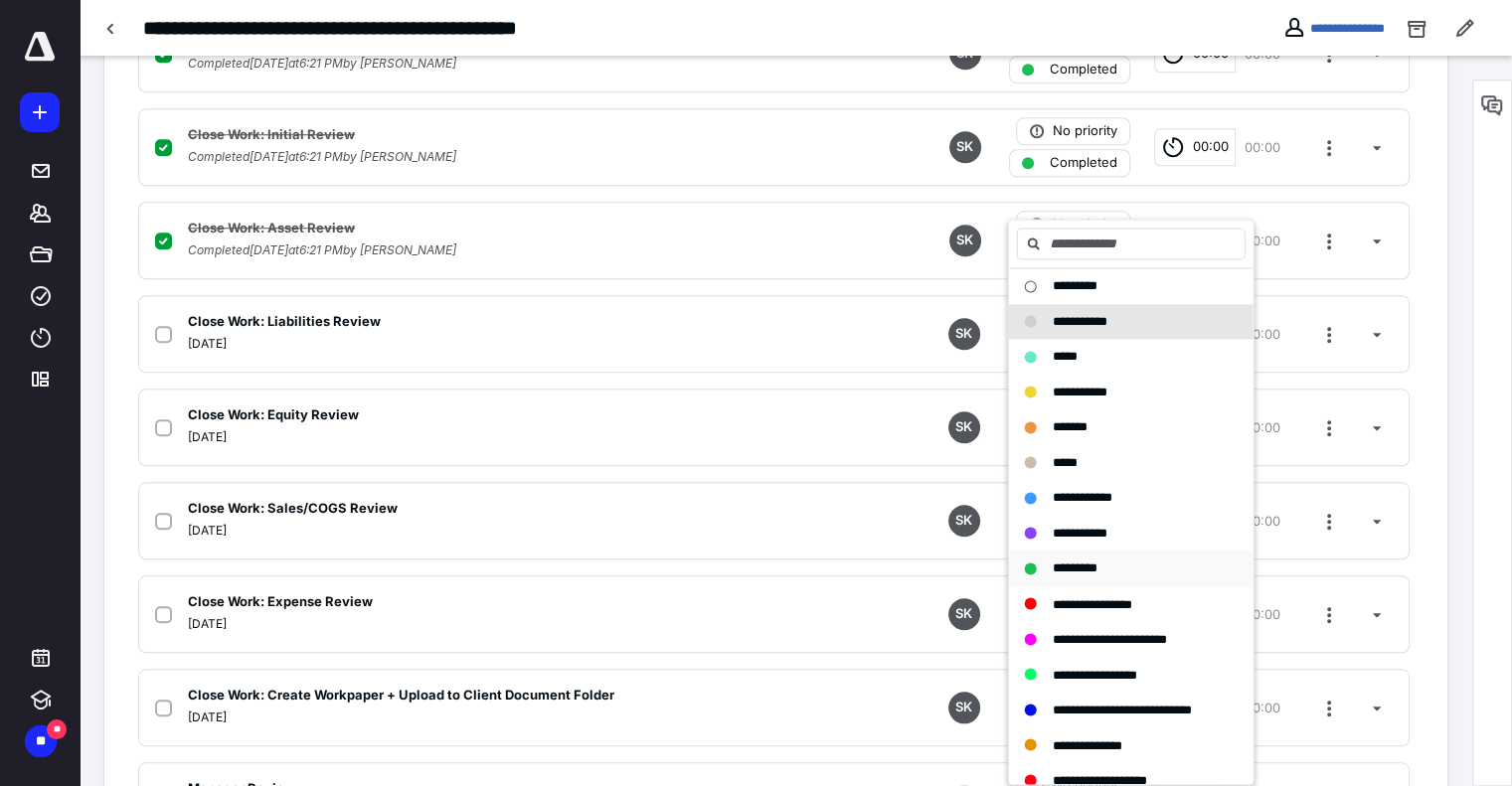 click on "*********" at bounding box center (1075, 567) 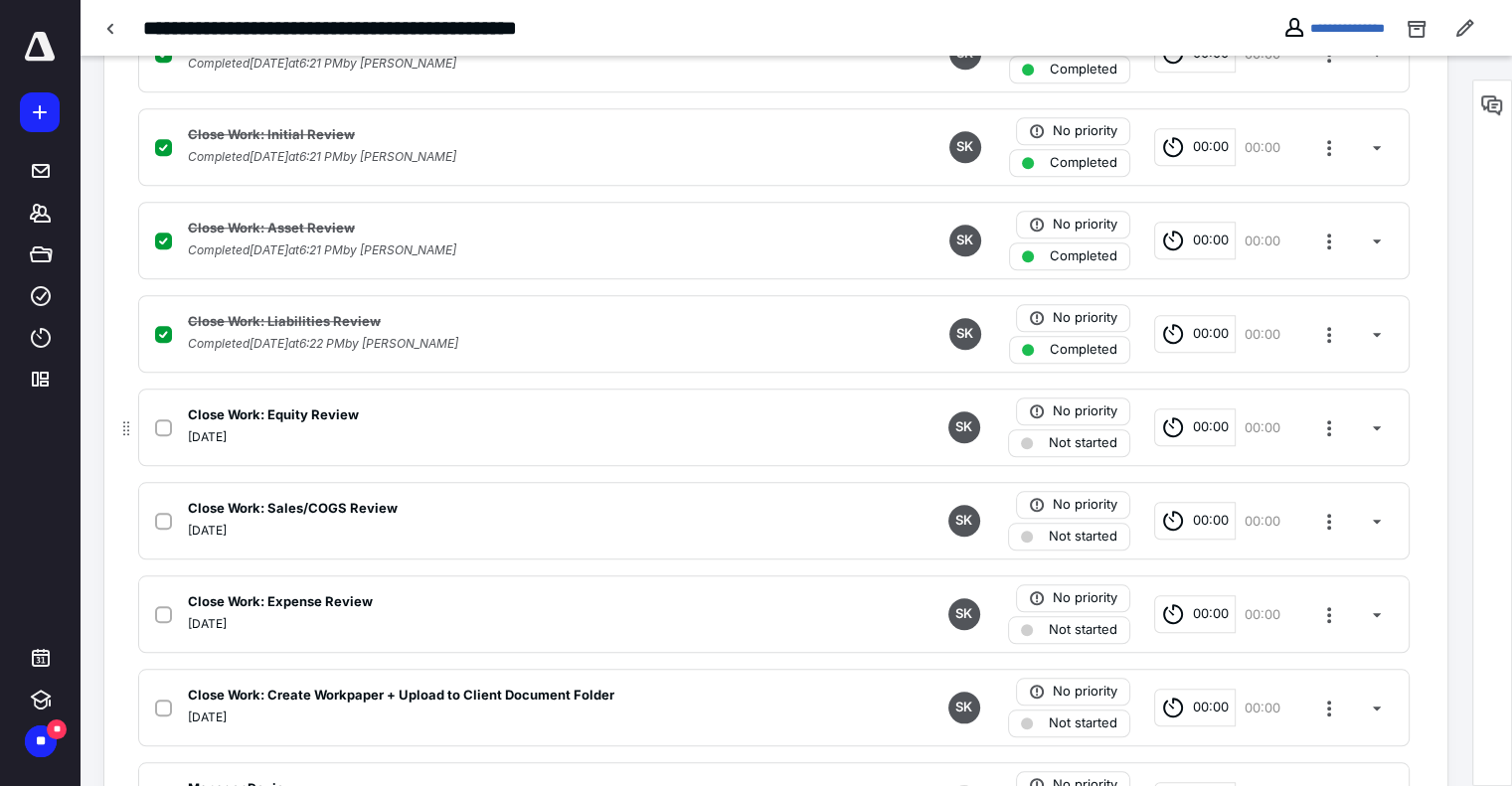 click on "Not started" at bounding box center (1083, 443) 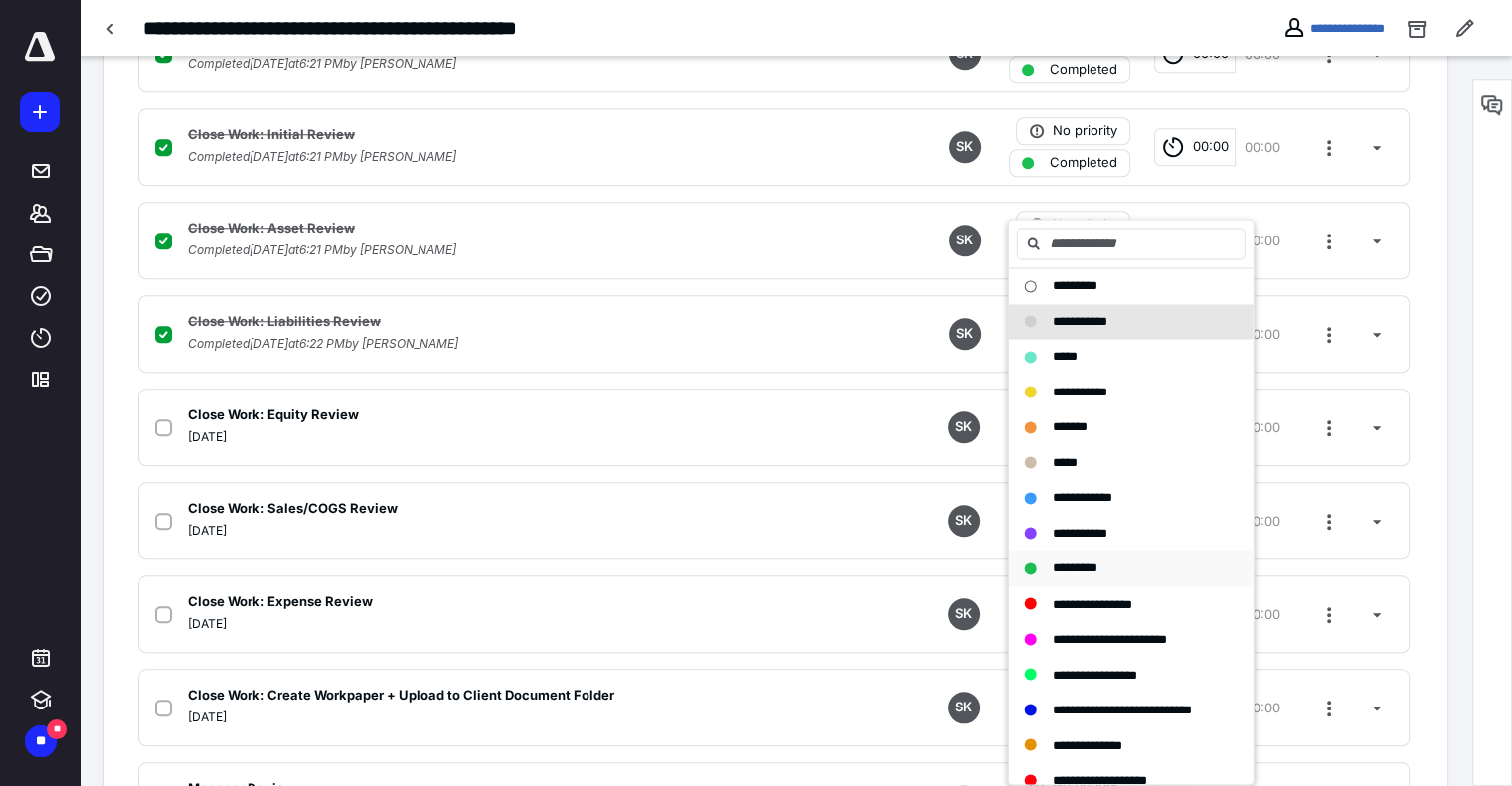 click on "*********" at bounding box center (1075, 567) 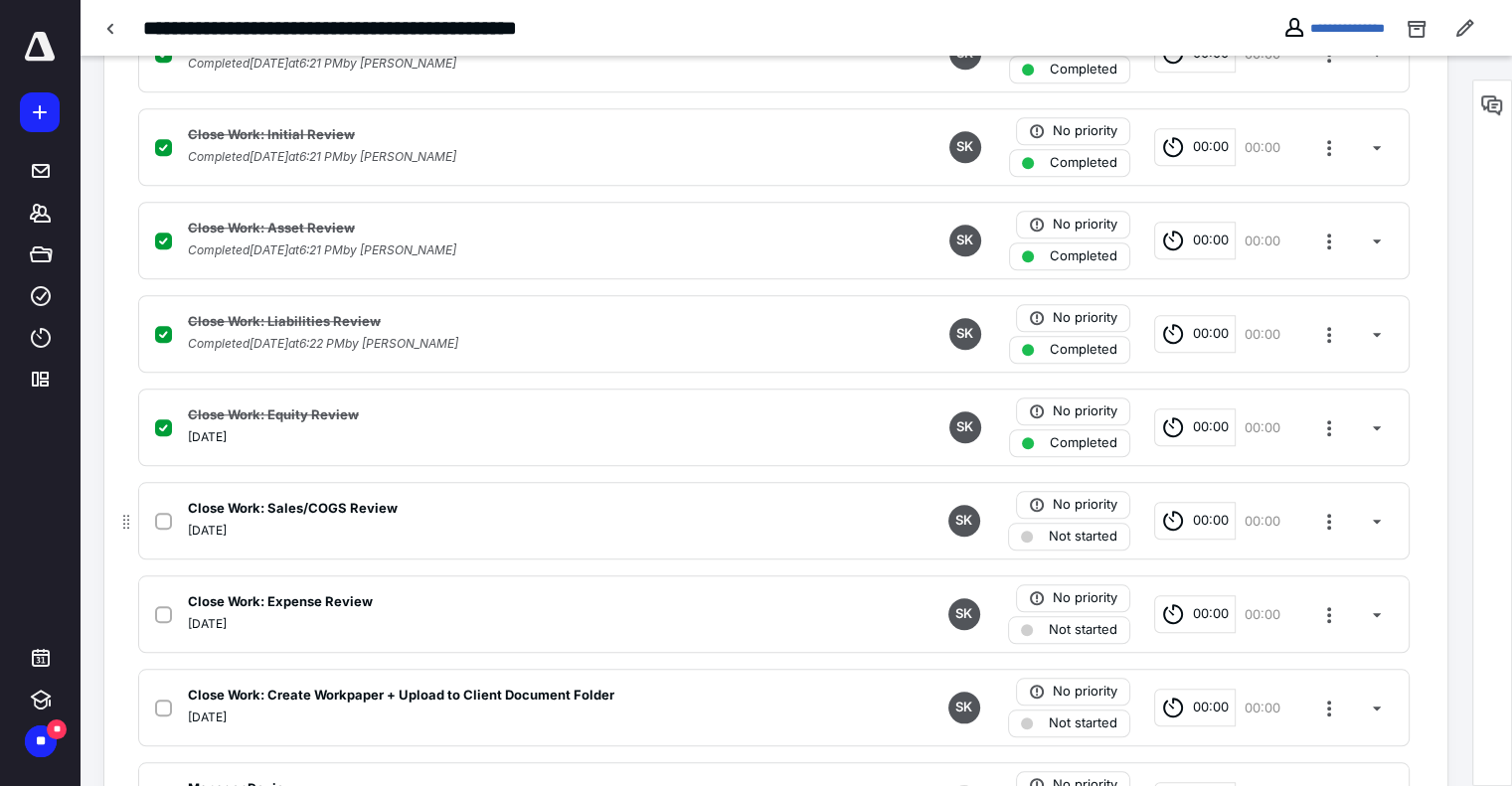 click on "Not started" at bounding box center (1083, 537) 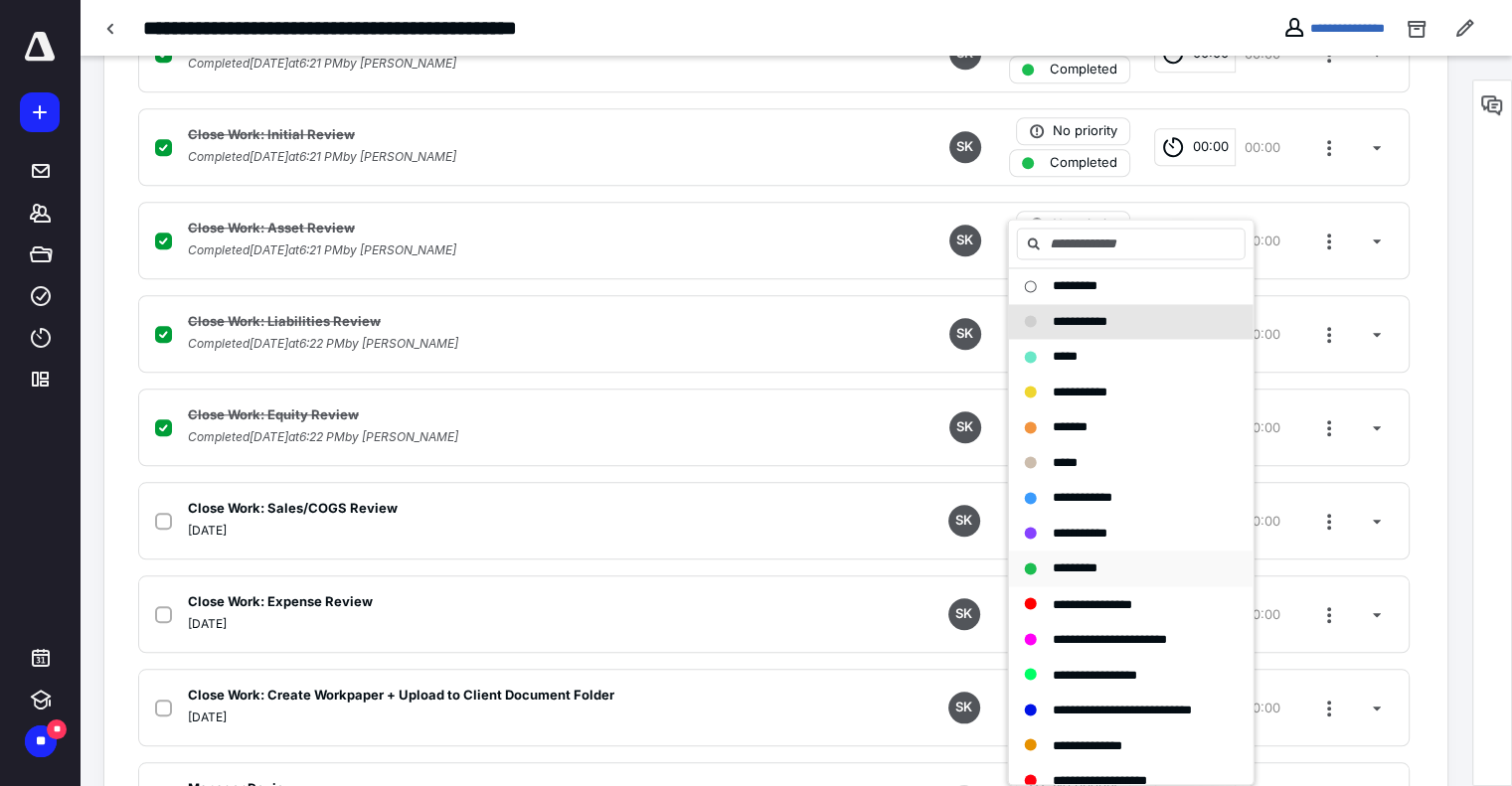 click on "*********" at bounding box center [1075, 567] 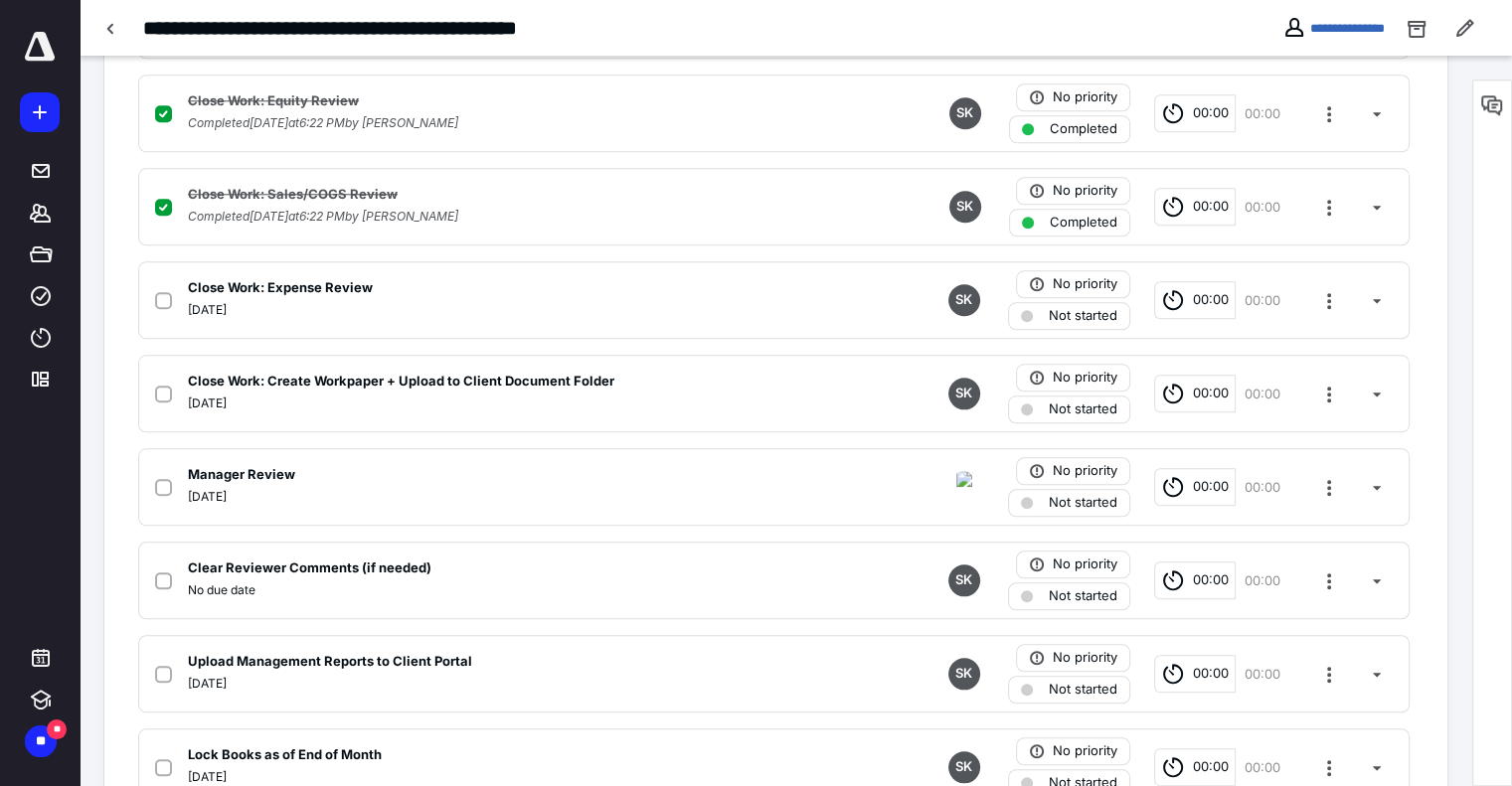 scroll, scrollTop: 2000, scrollLeft: 0, axis: vertical 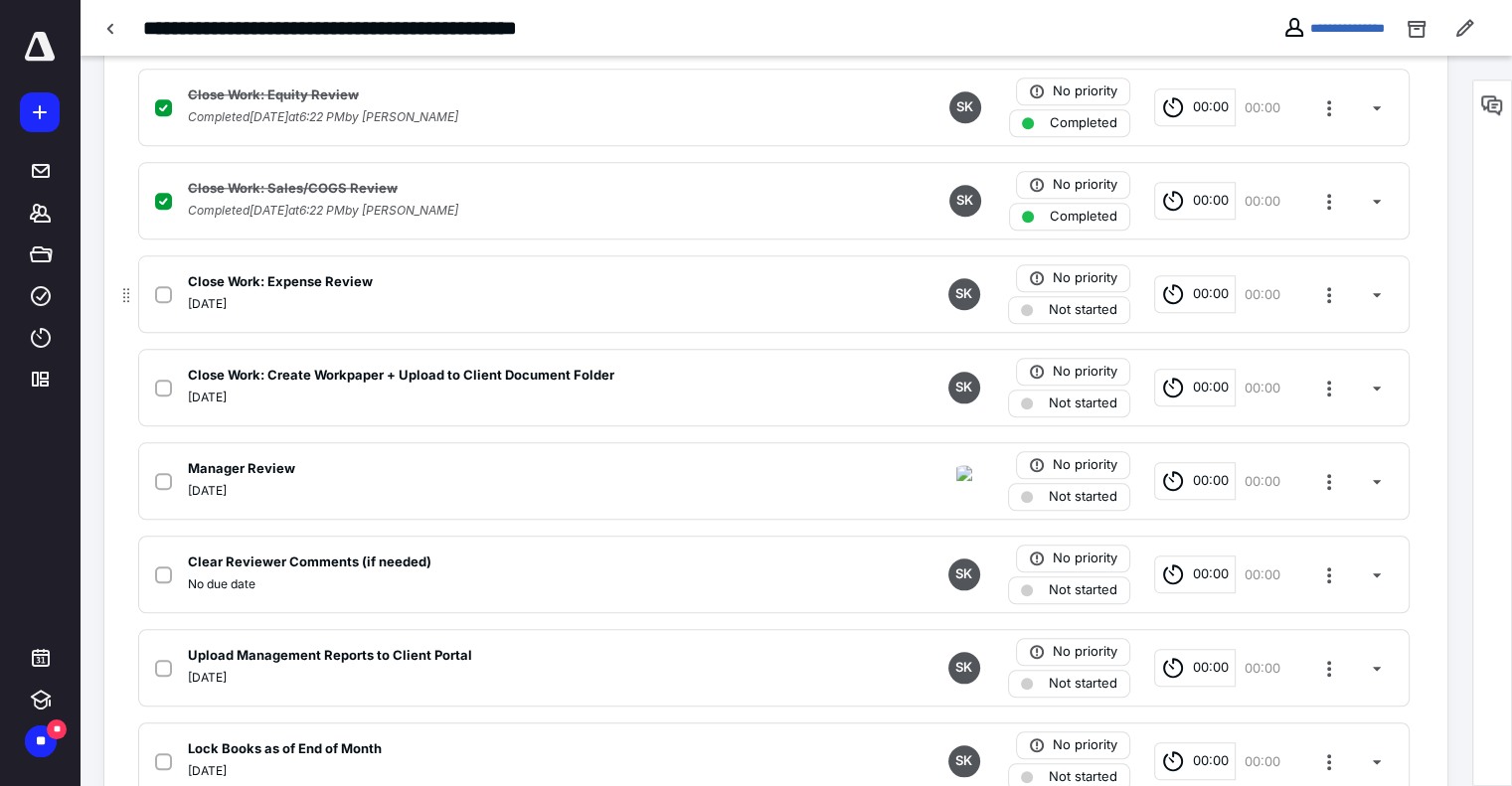 click on "Not started" at bounding box center [1083, 310] 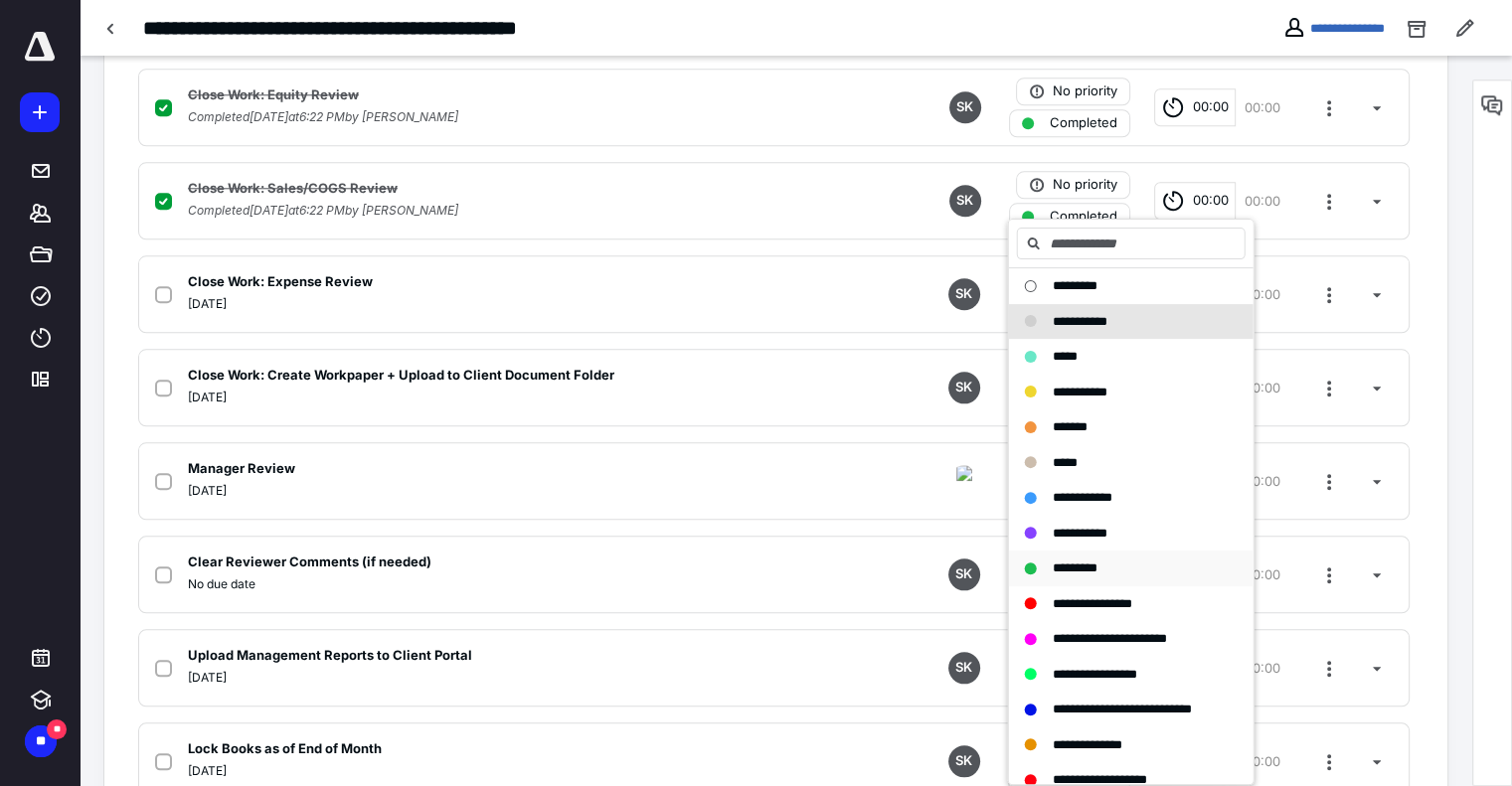 click on "*********" at bounding box center (1131, 568) 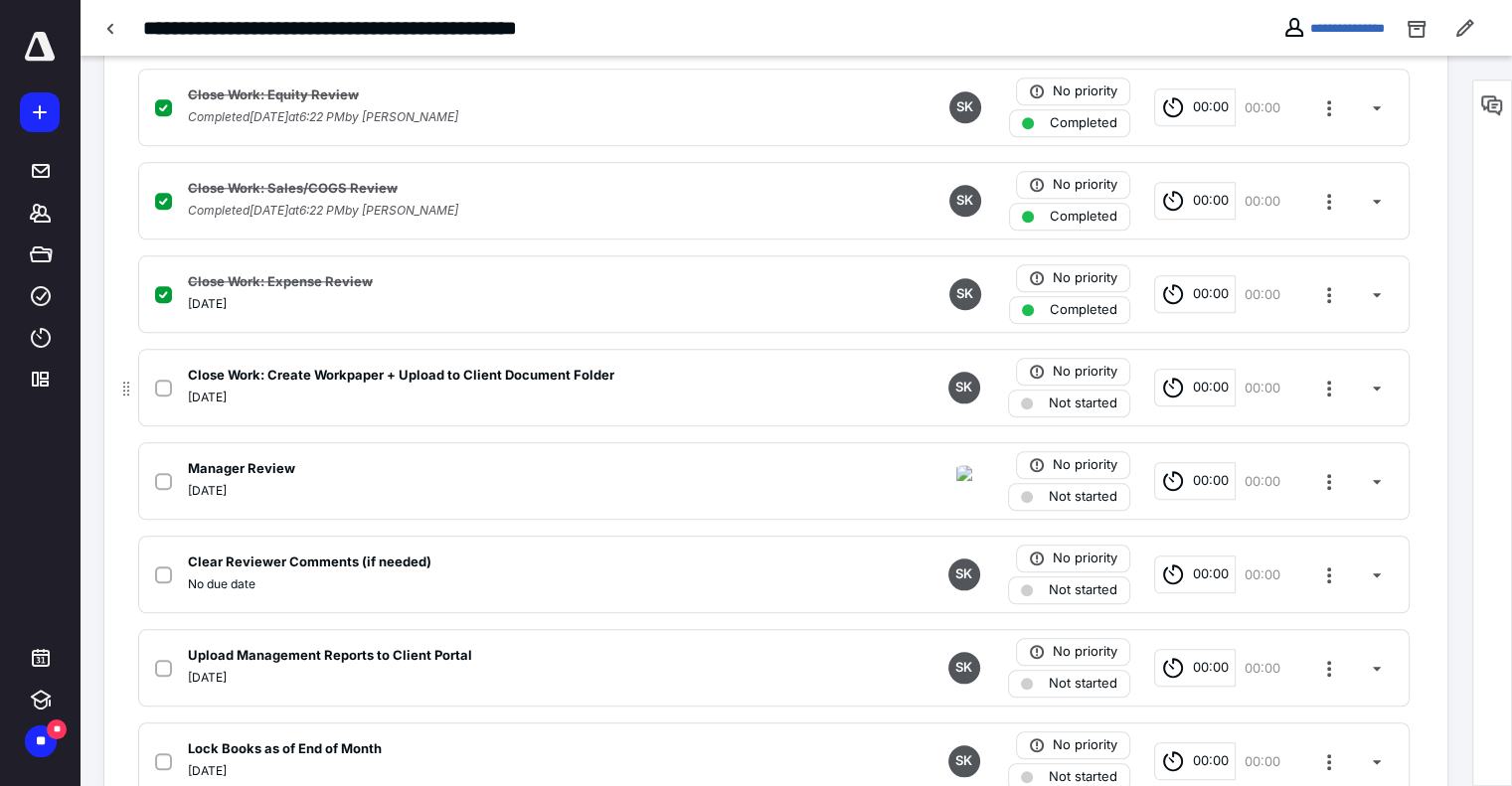 click on "Not started" at bounding box center [1083, 403] 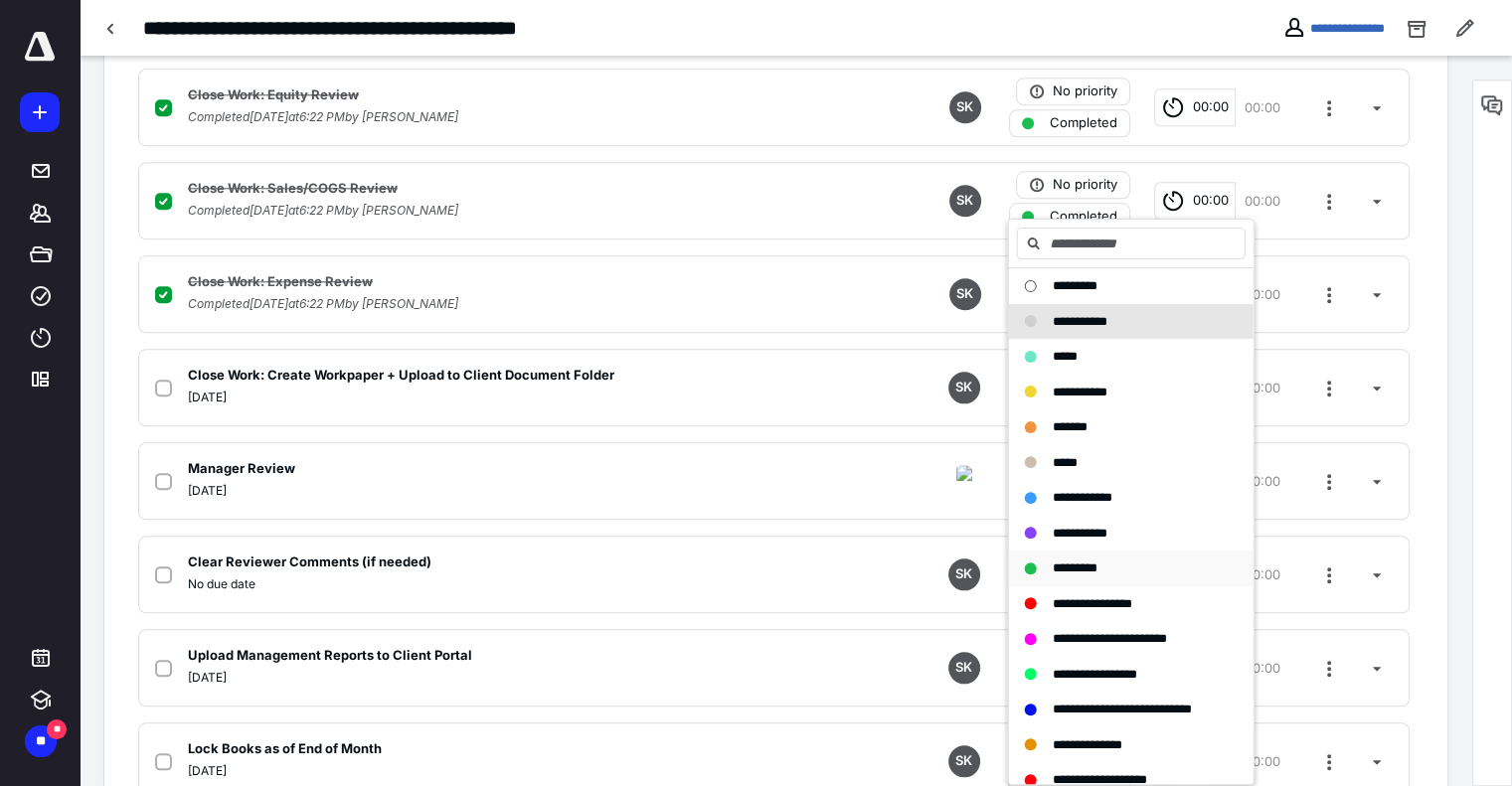 click on "*********" at bounding box center [1075, 567] 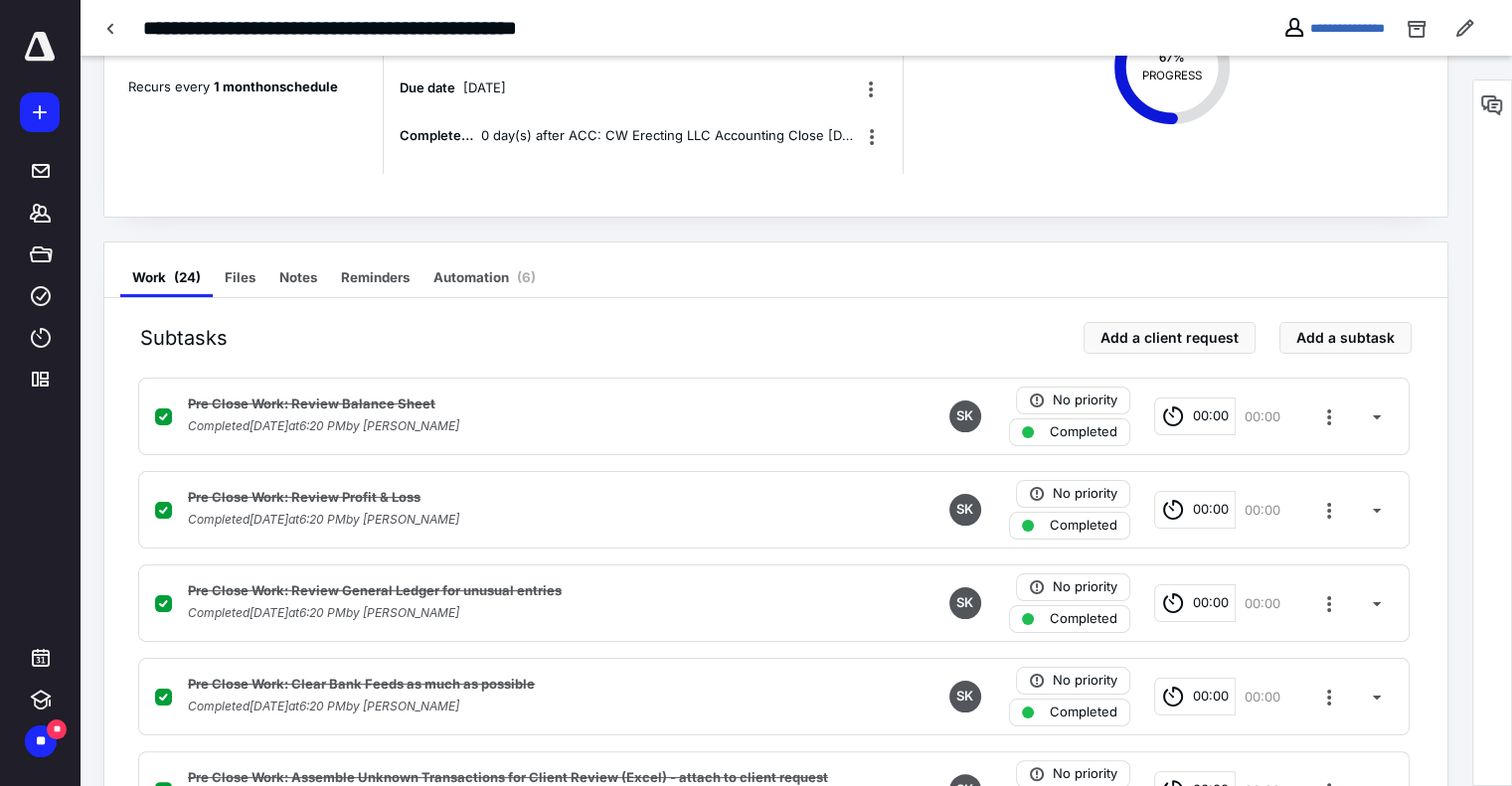scroll, scrollTop: 0, scrollLeft: 0, axis: both 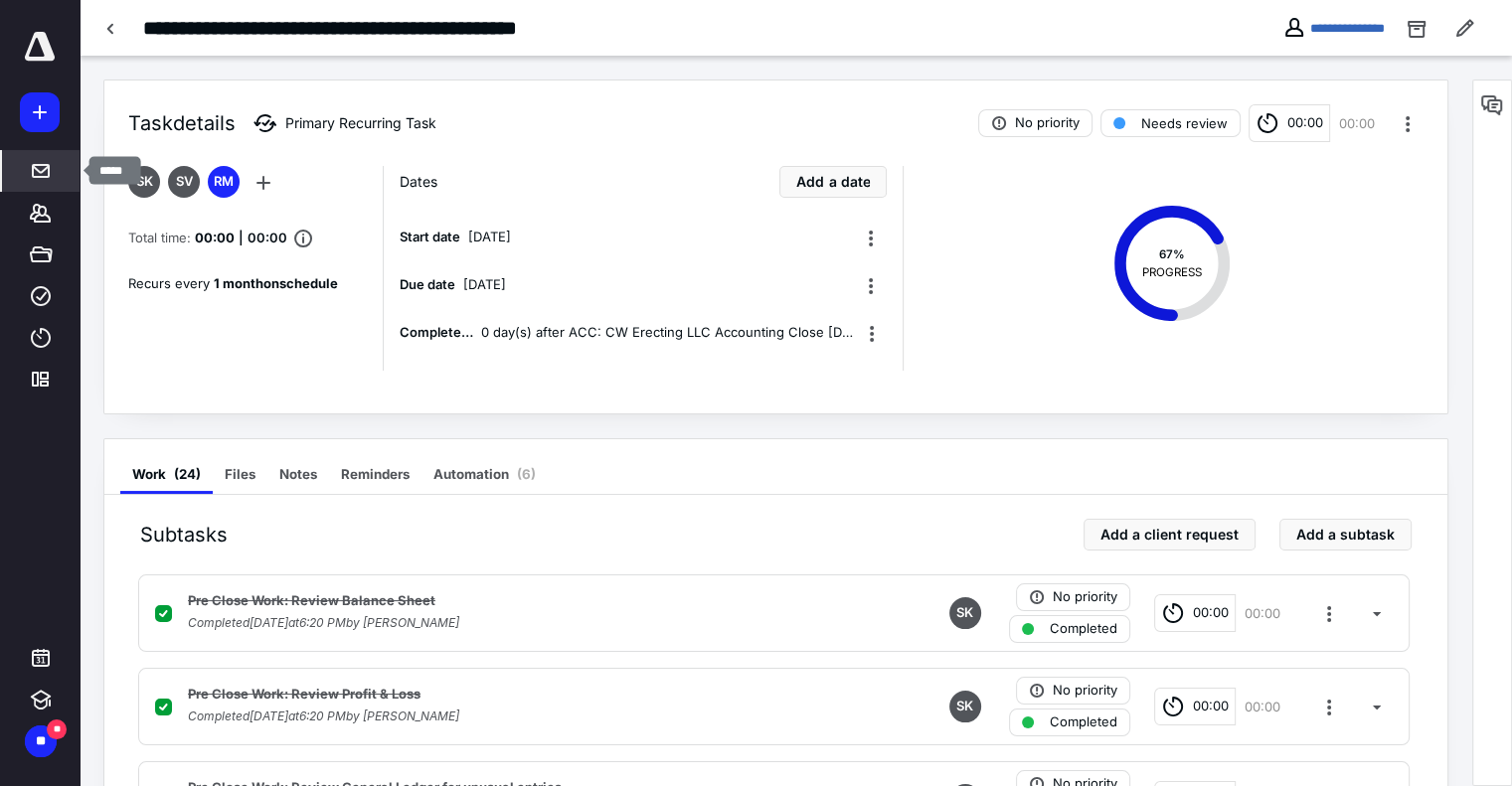 click 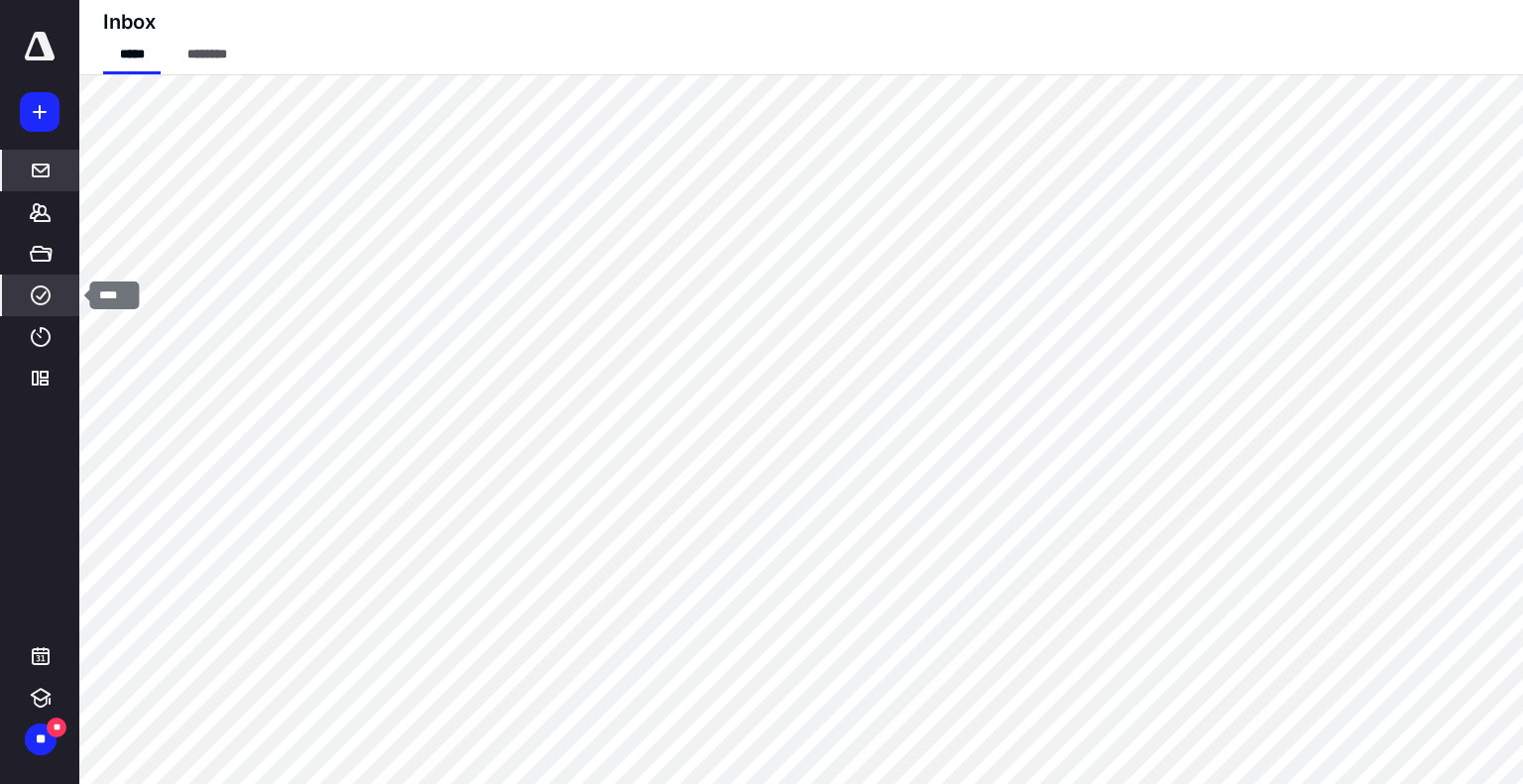 click 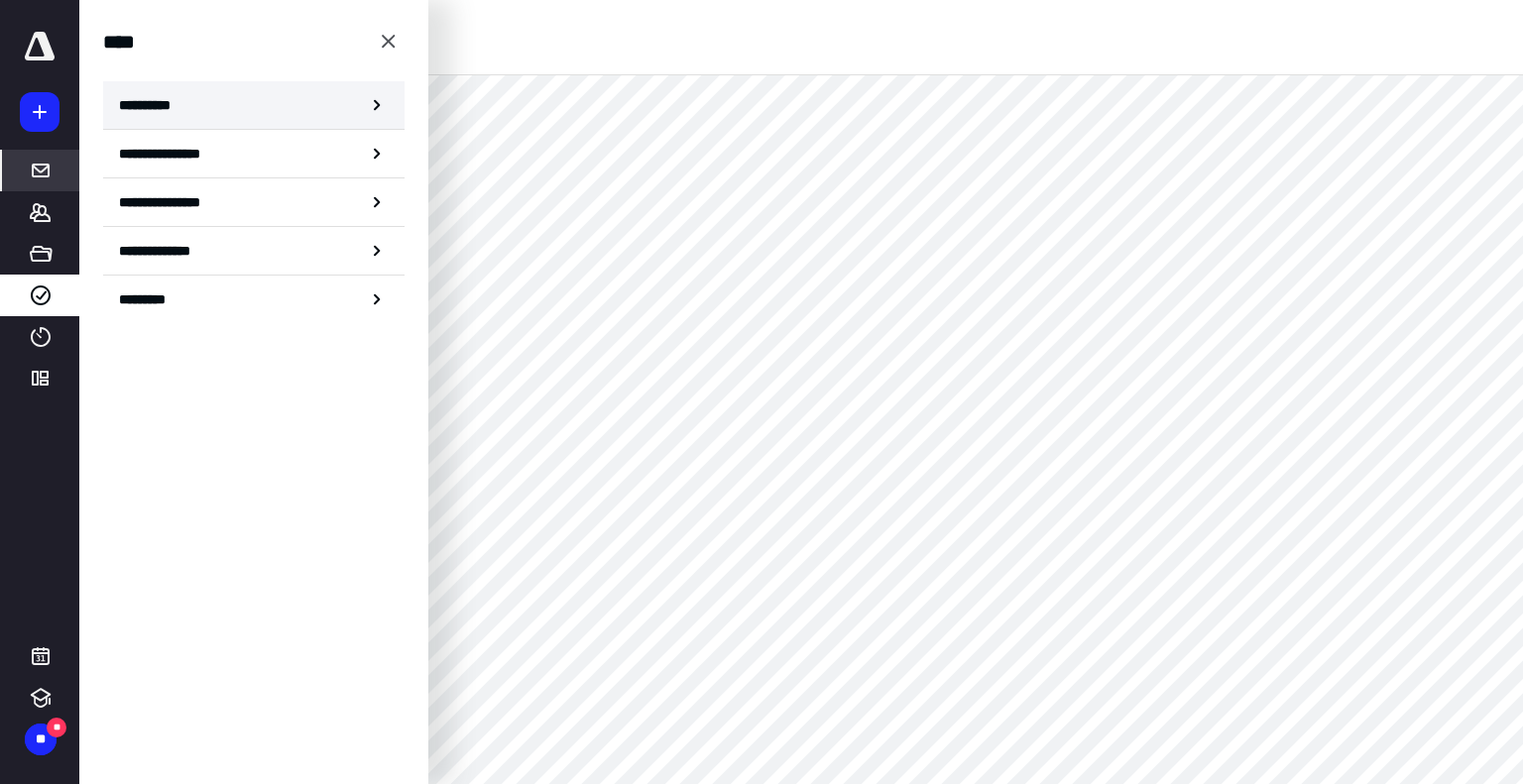 click on "**********" at bounding box center (152, 105) 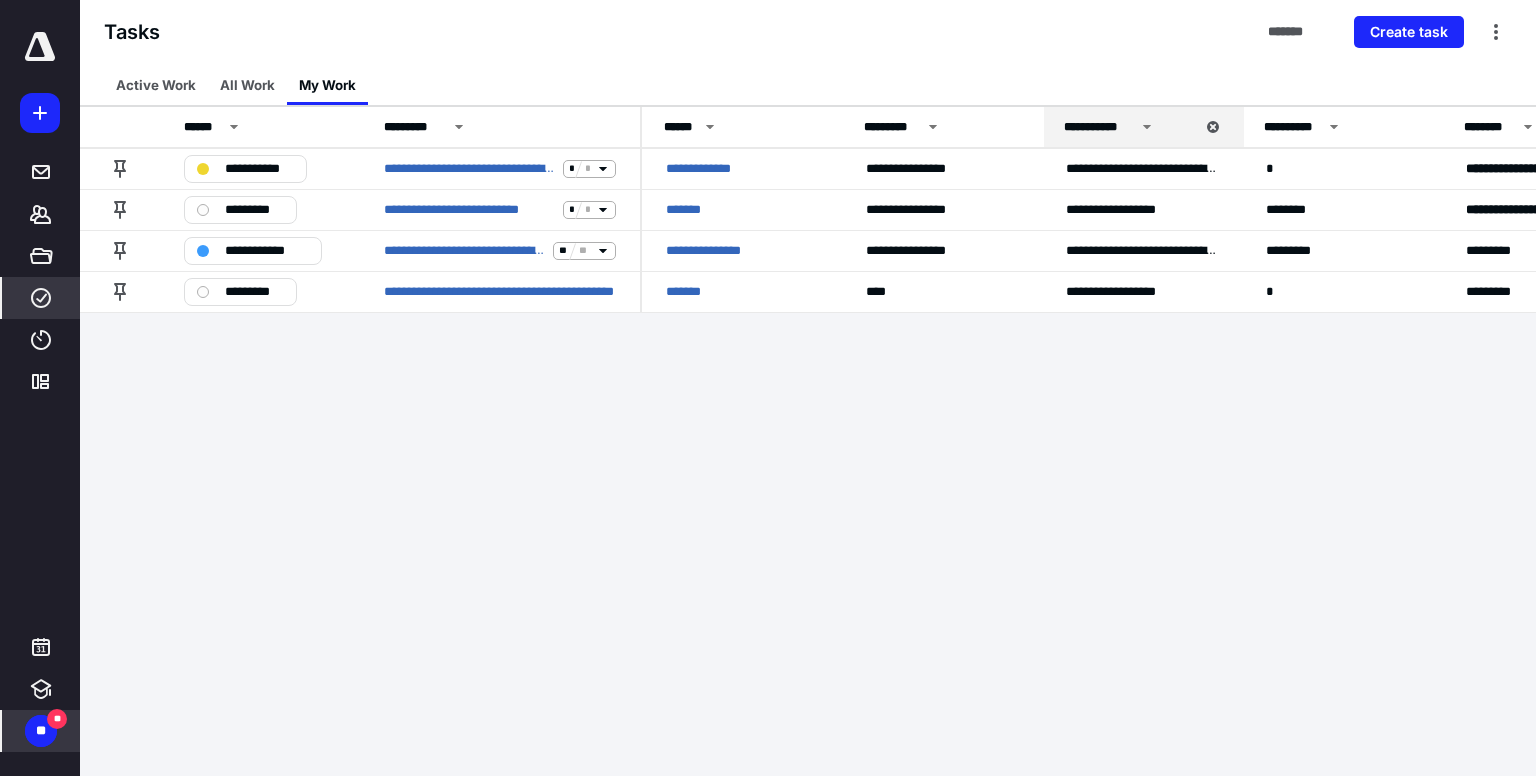 click on "**" at bounding box center (41, 731) 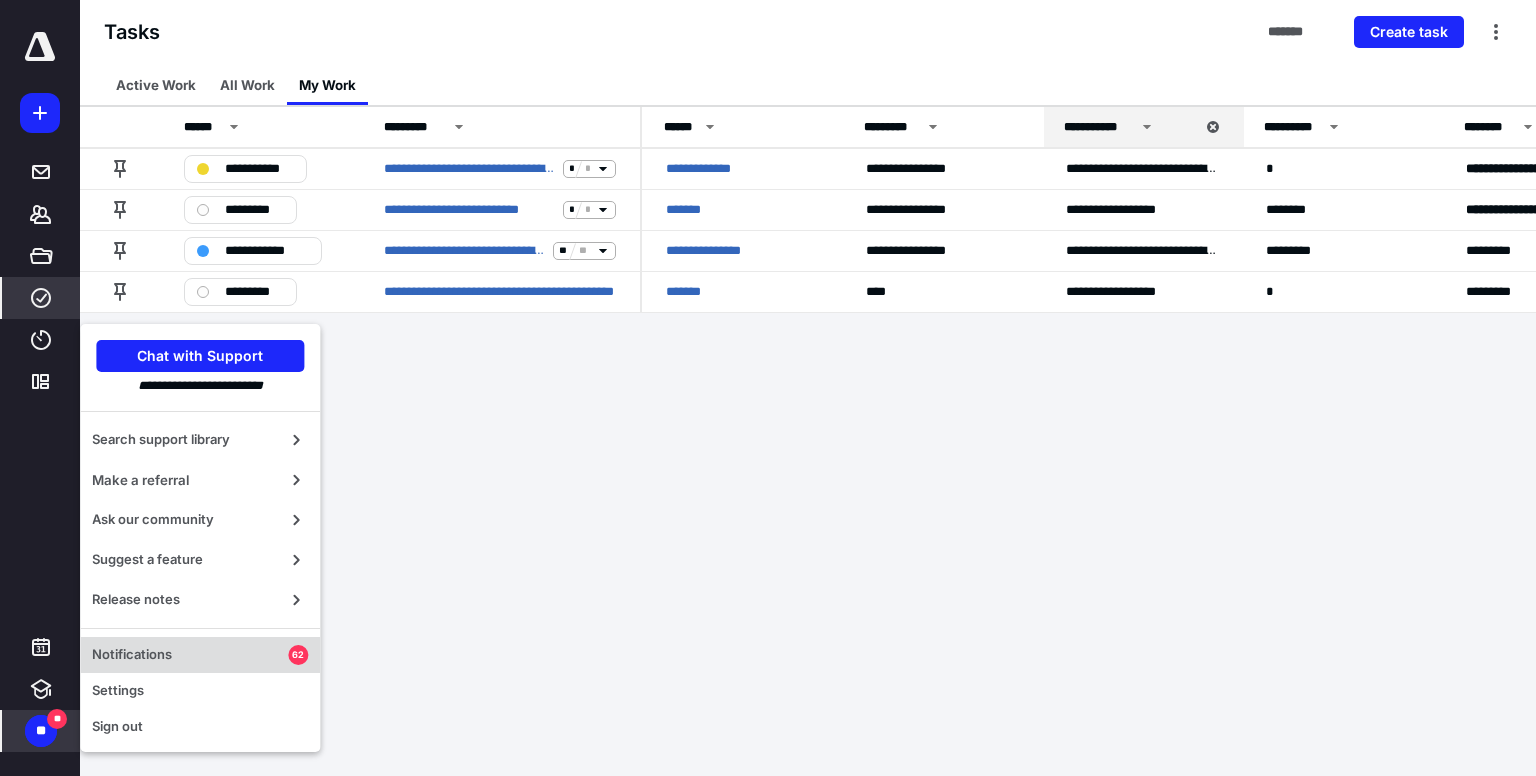 click on "Notifications" at bounding box center (190, 655) 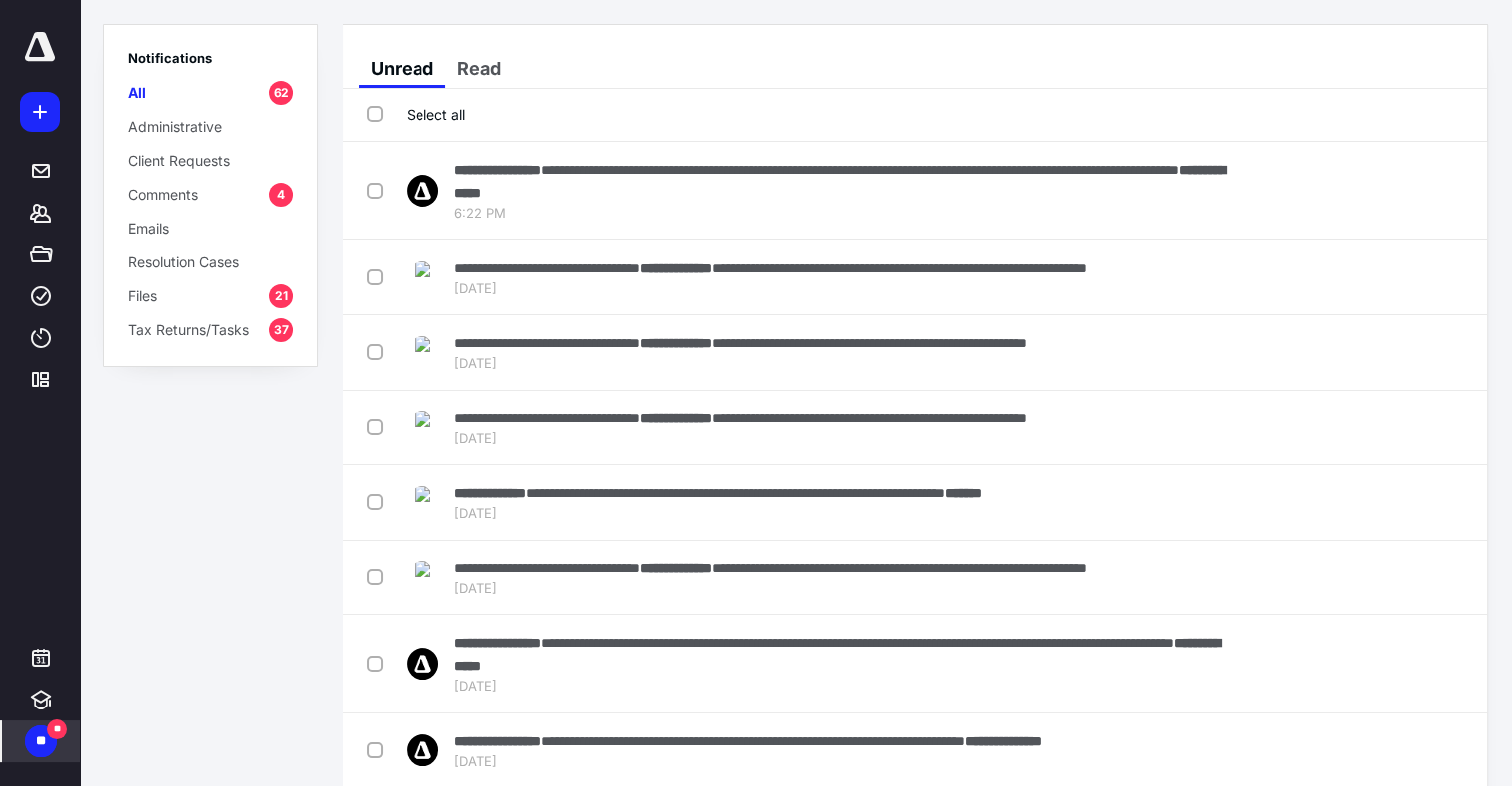 click on "Tax Returns/Tasks" at bounding box center [188, 329] 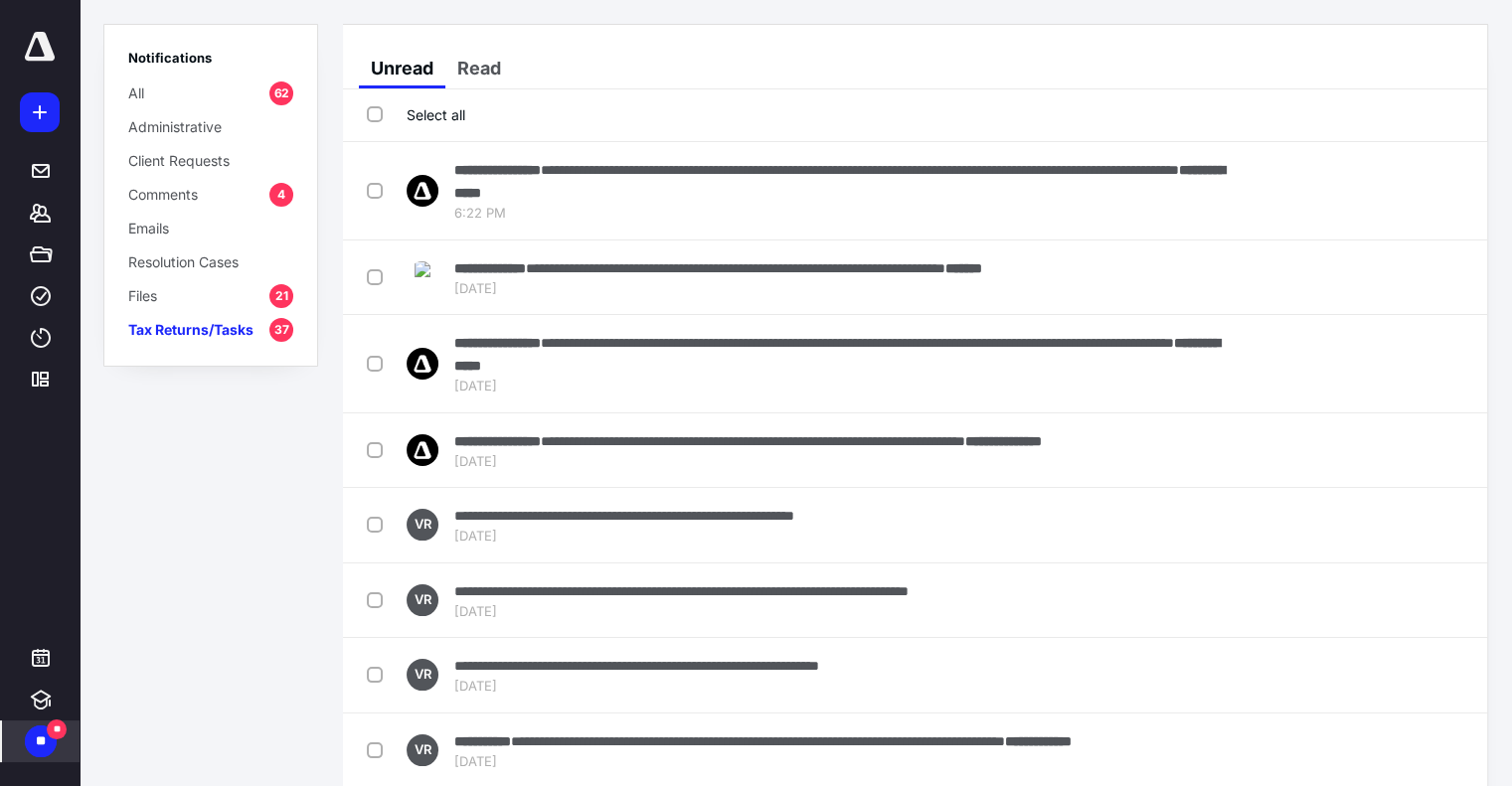 click 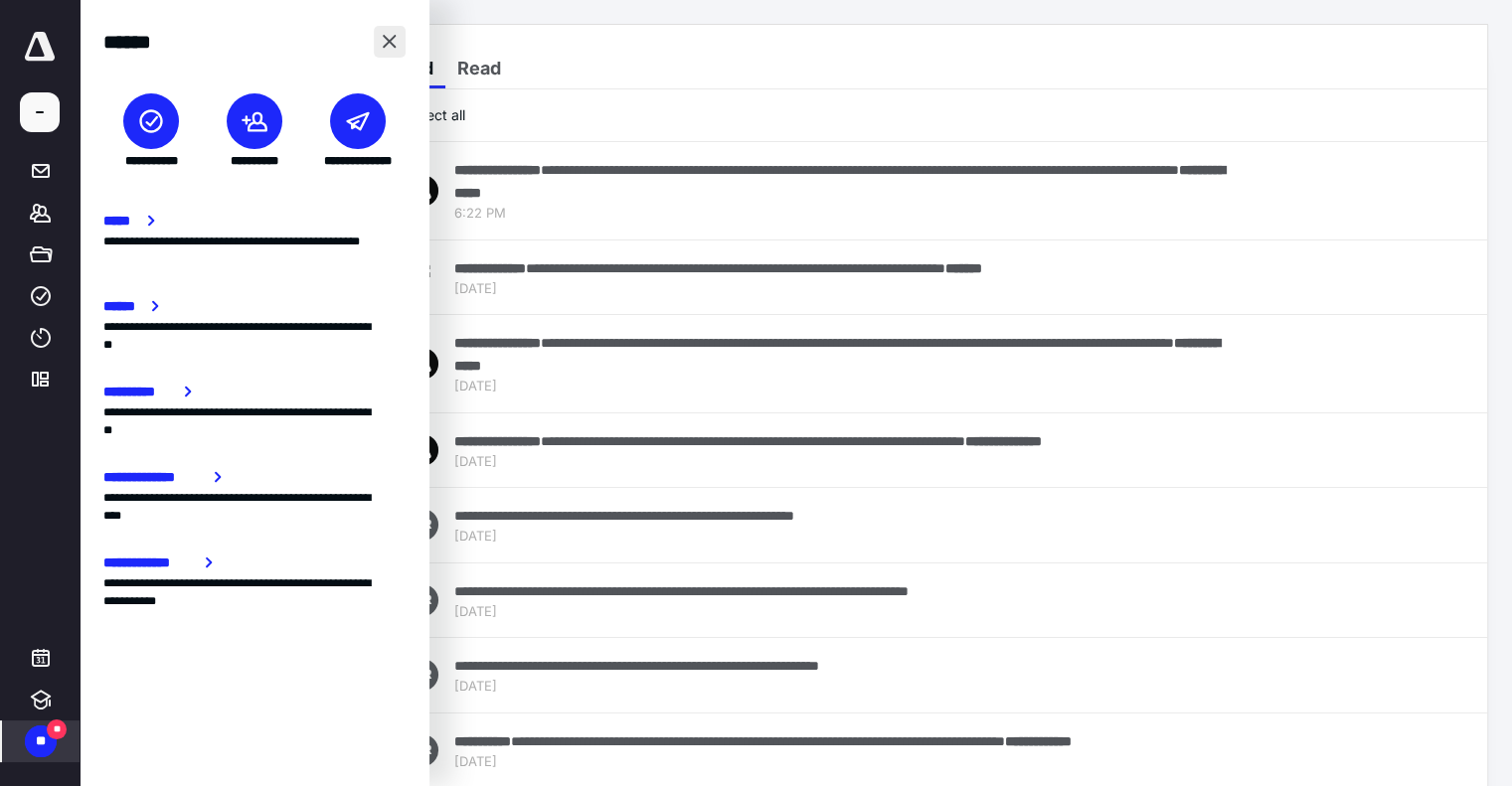 click at bounding box center [390, 42] 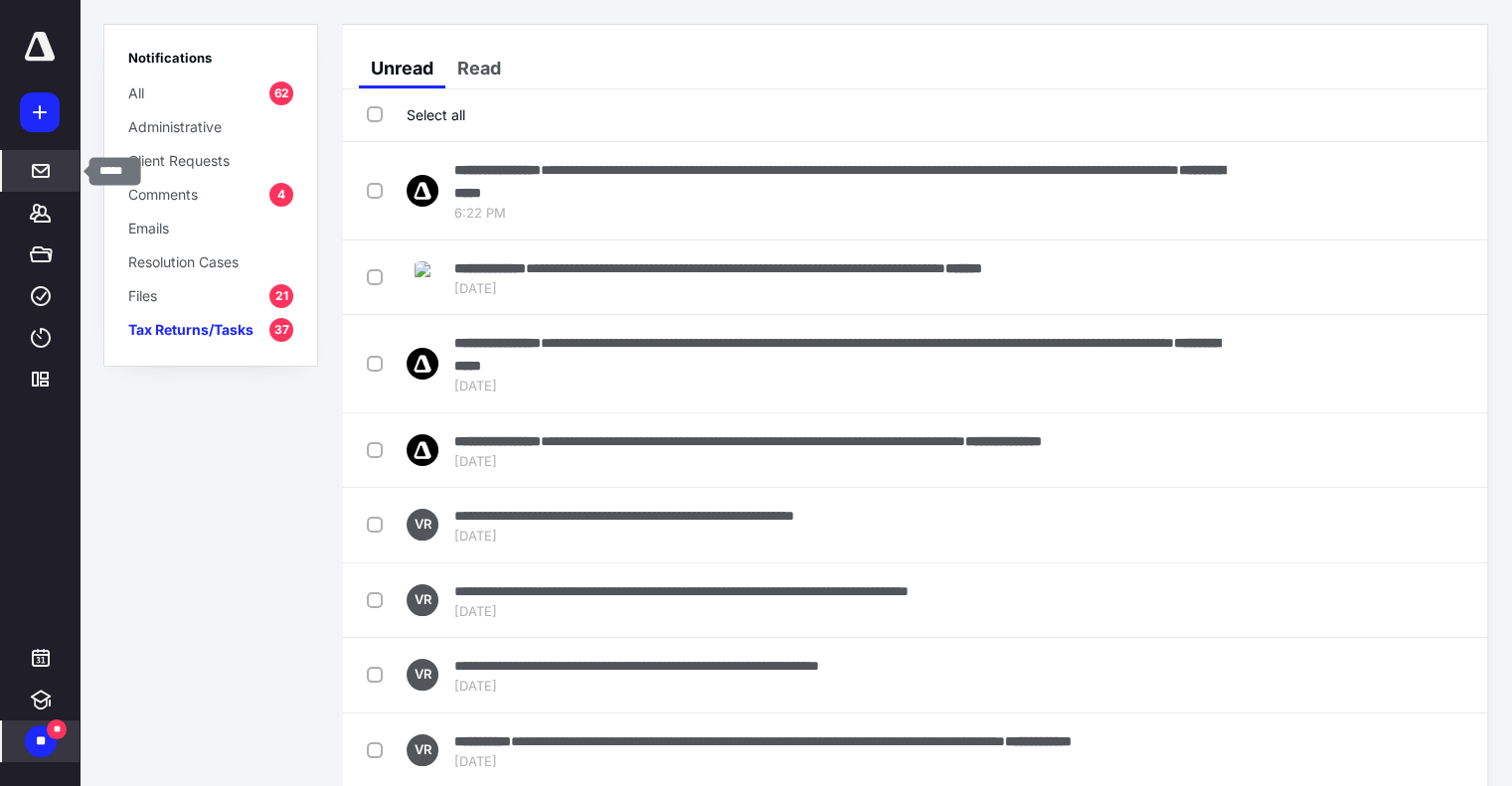 click 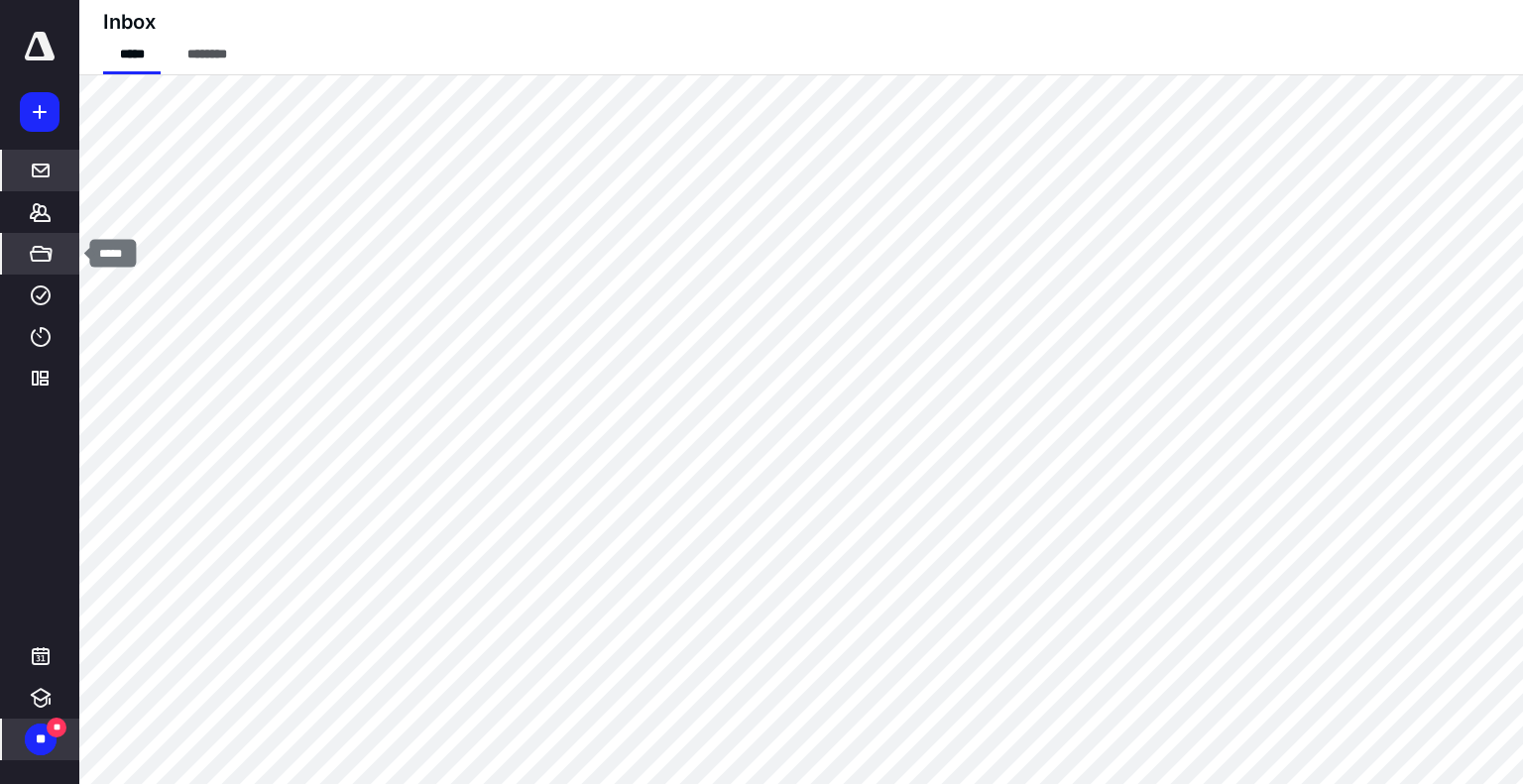 click 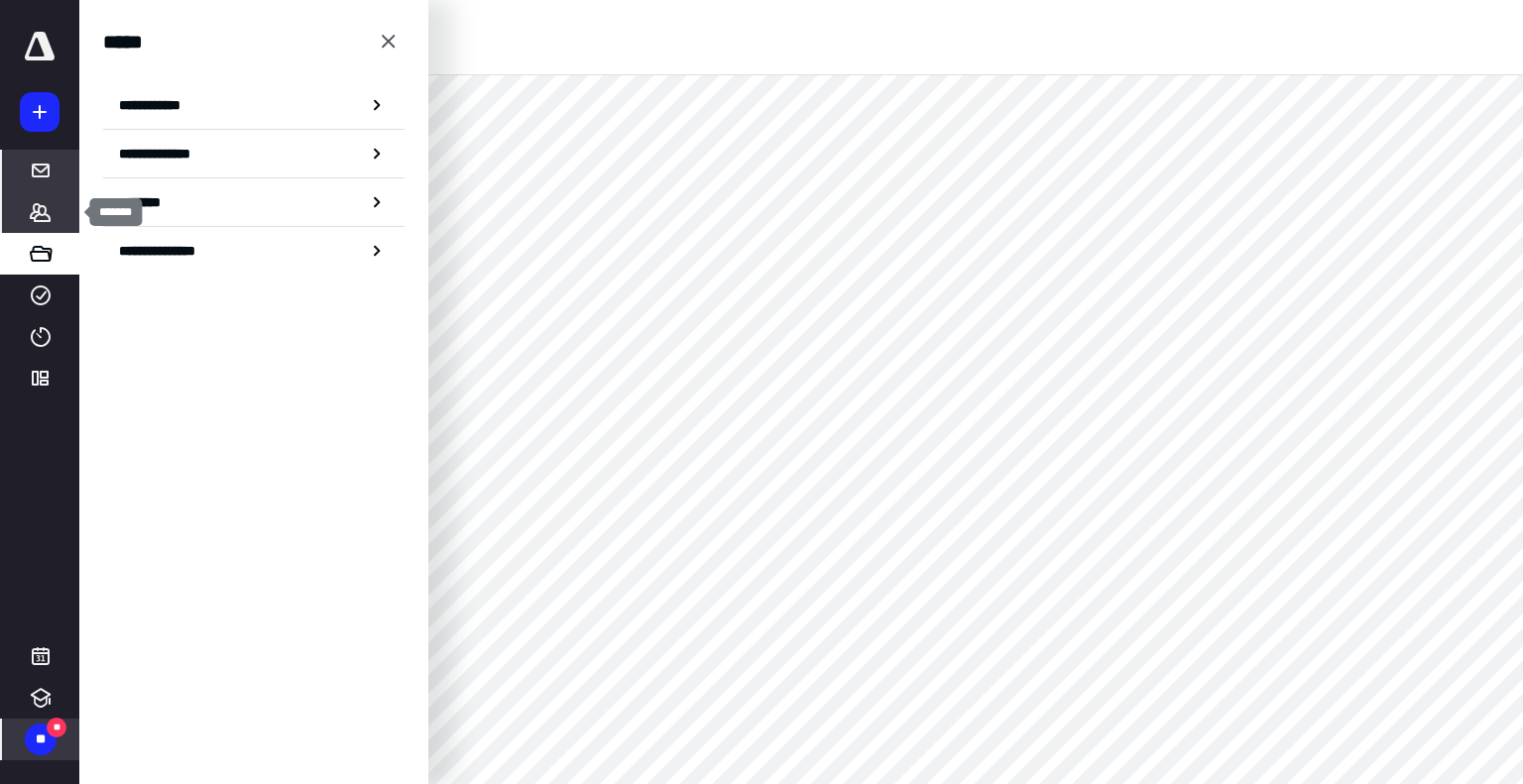 click 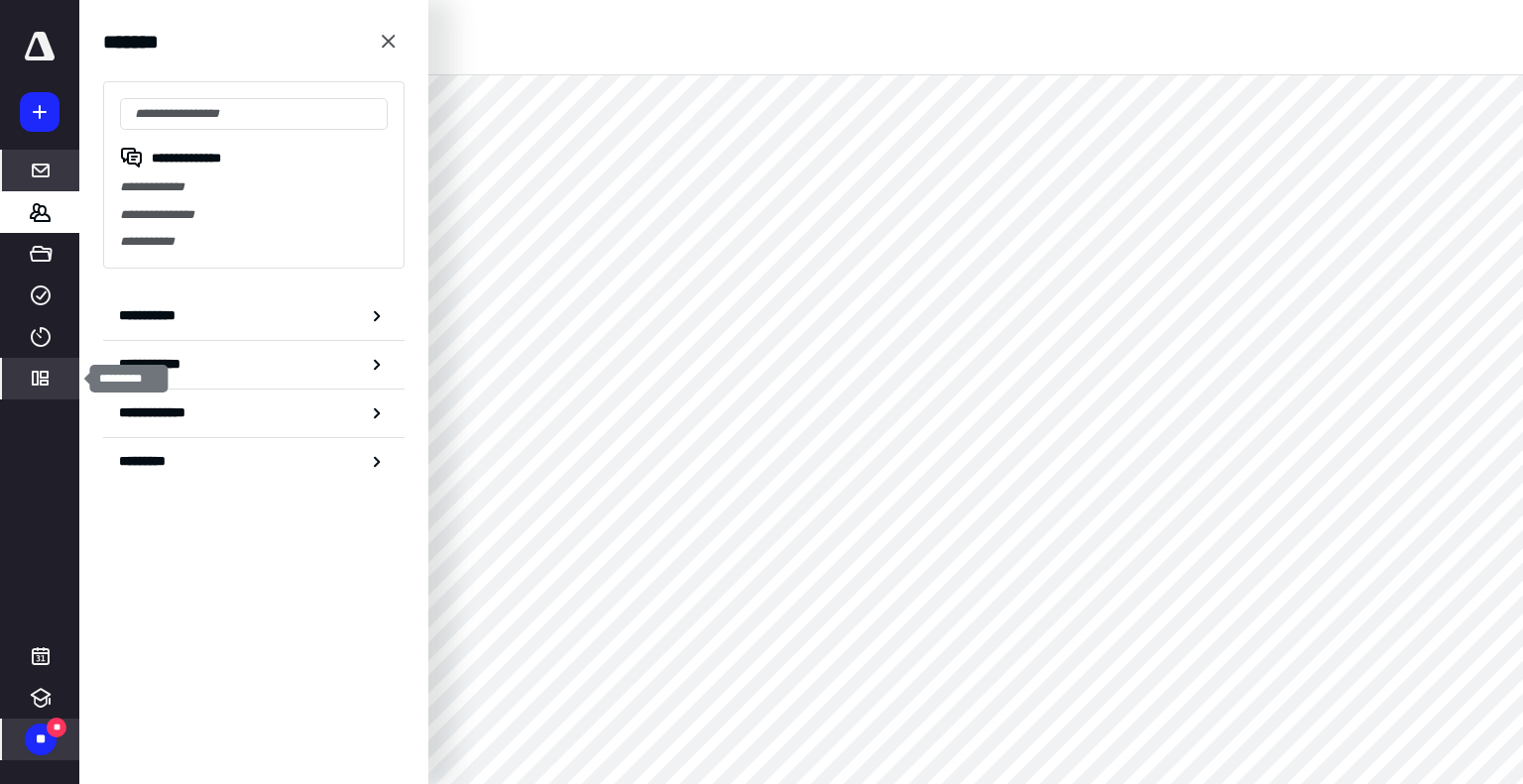 click 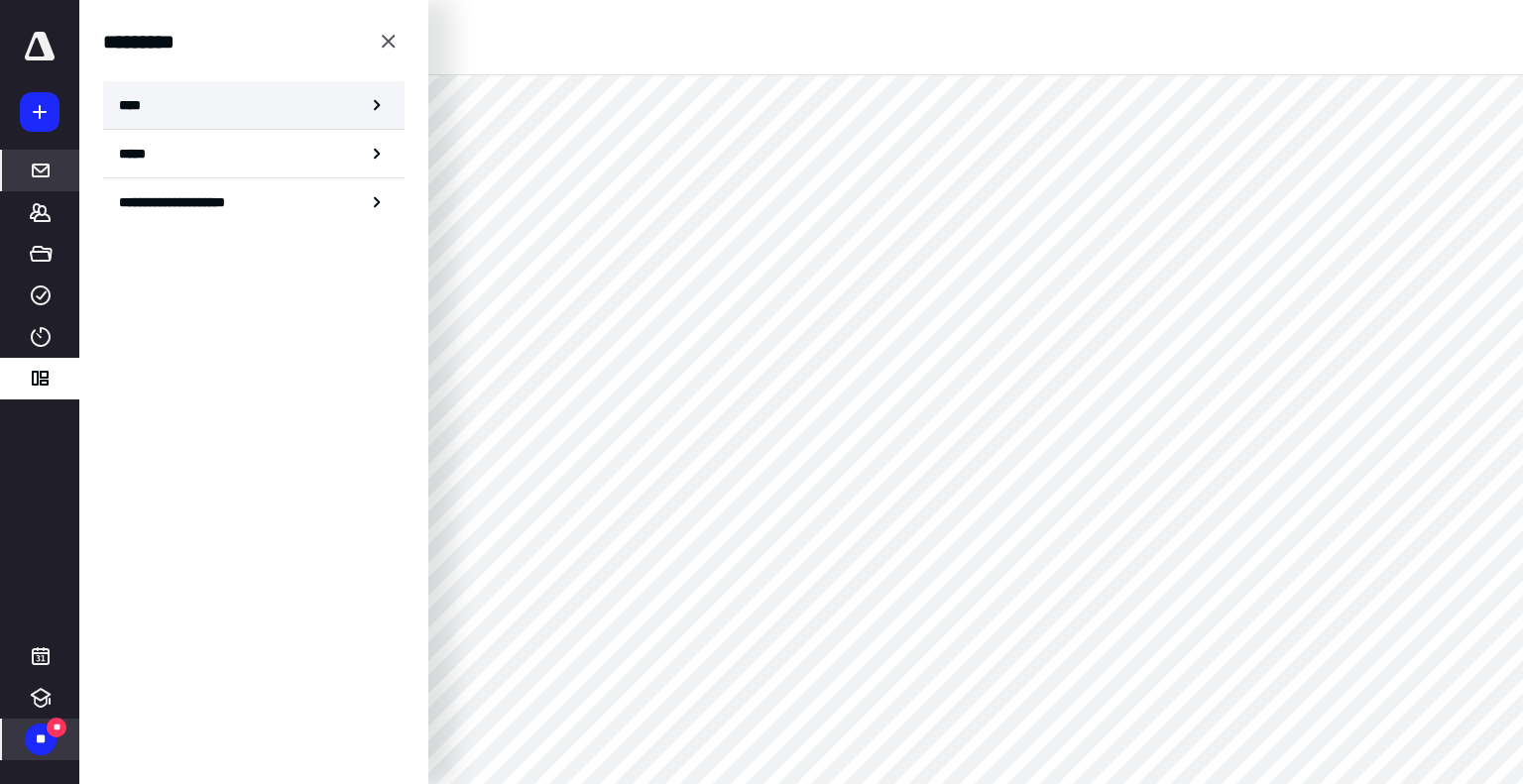 click on "****" at bounding box center (135, 105) 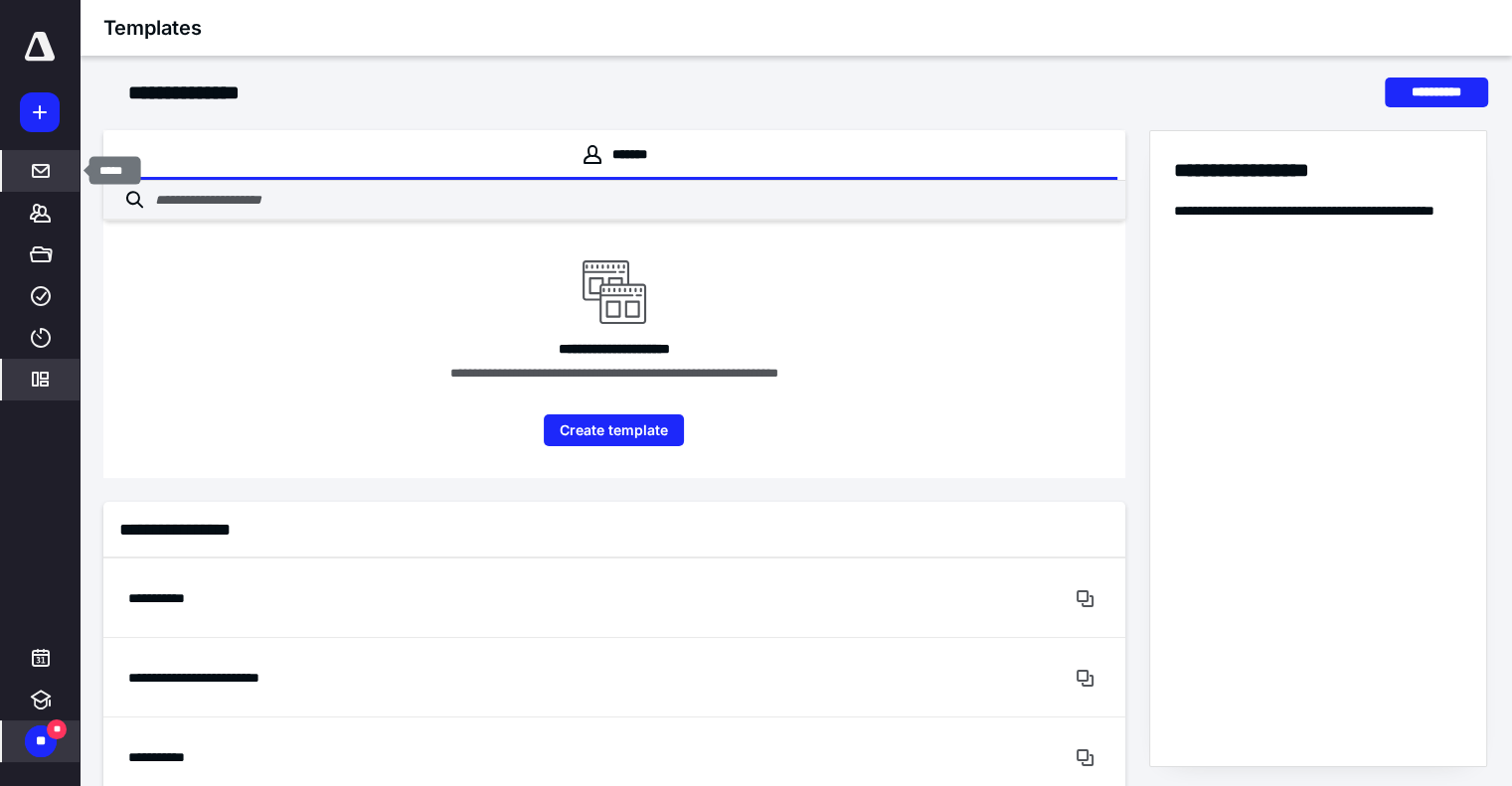 click 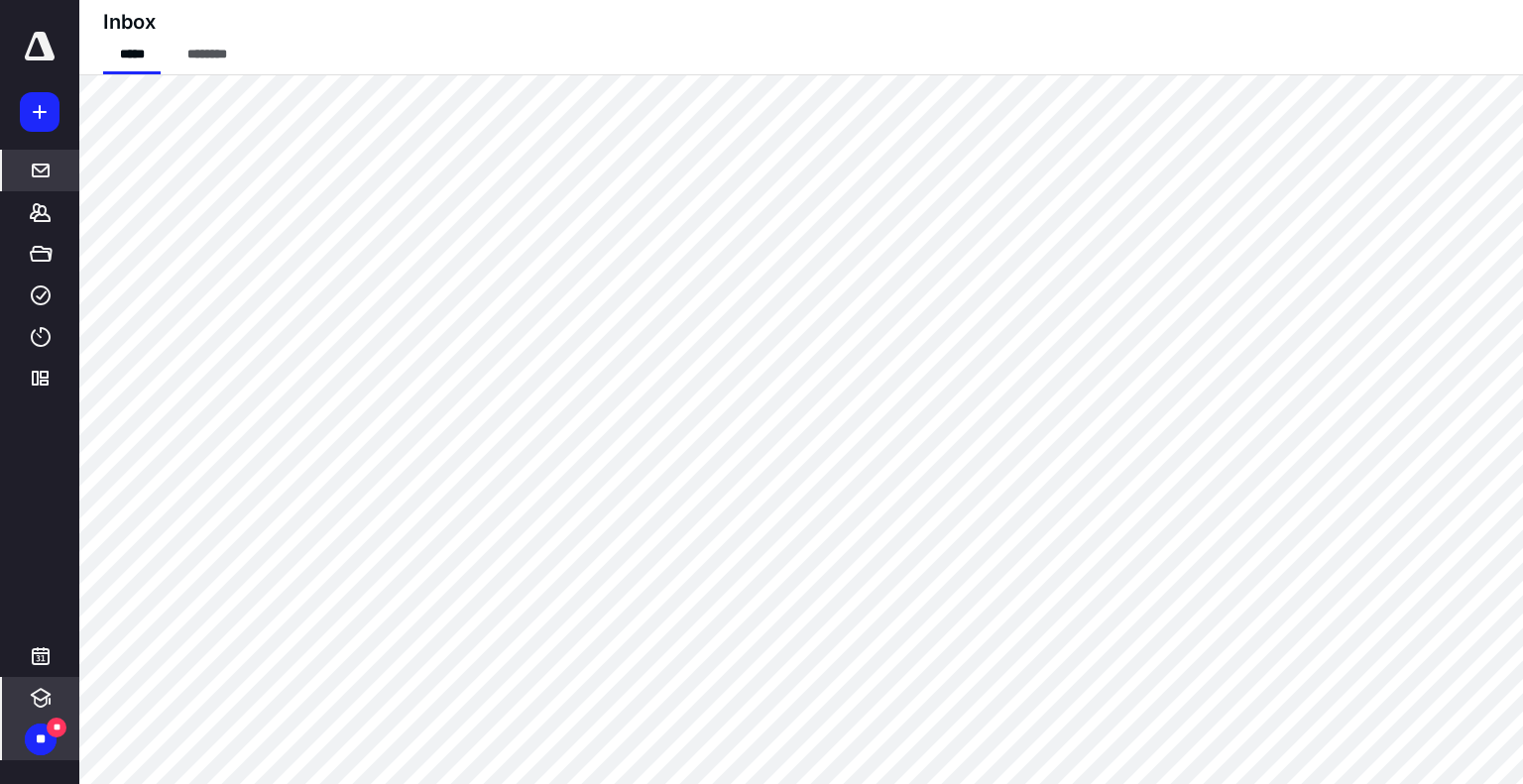 click 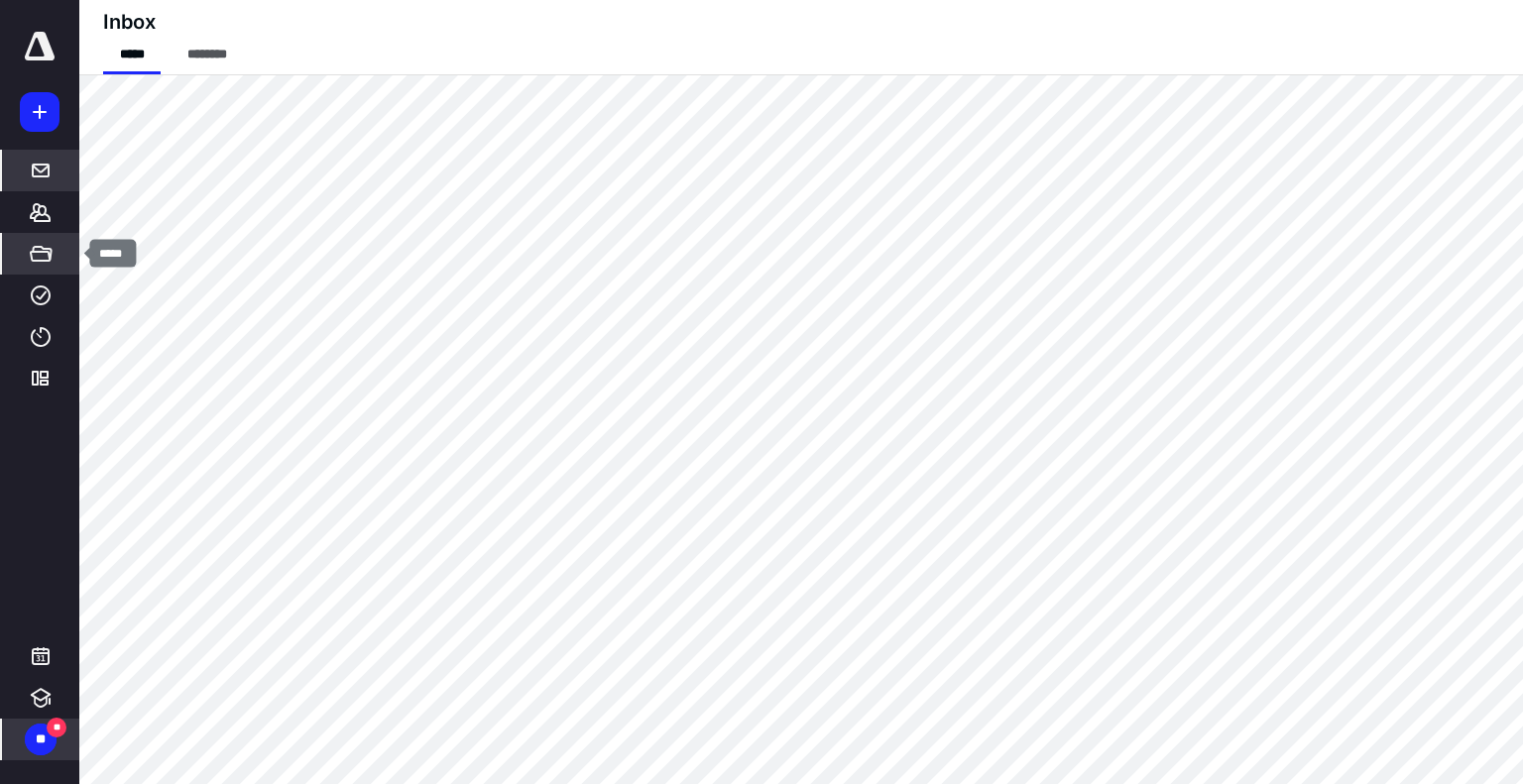 click 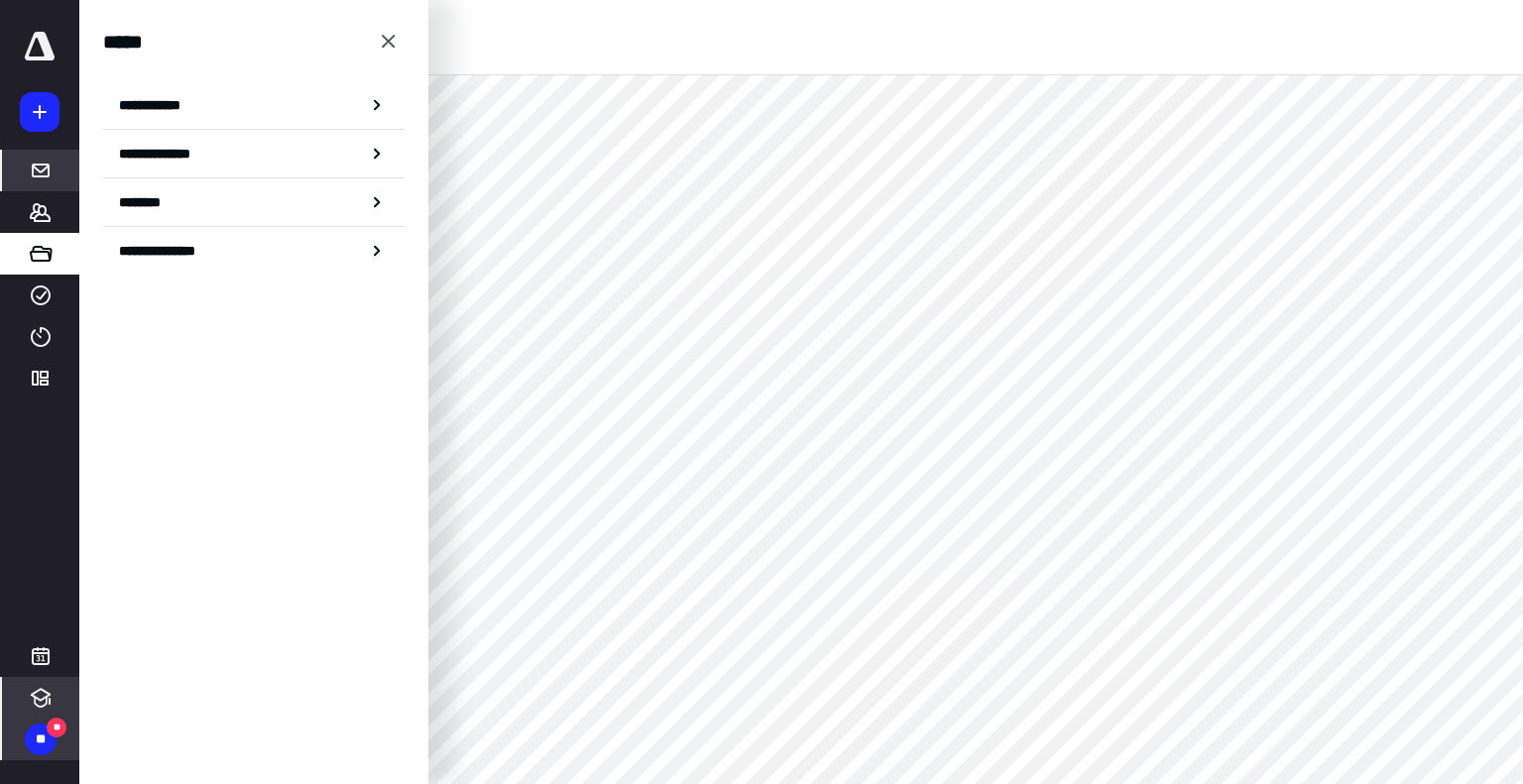 click at bounding box center (41, 698) 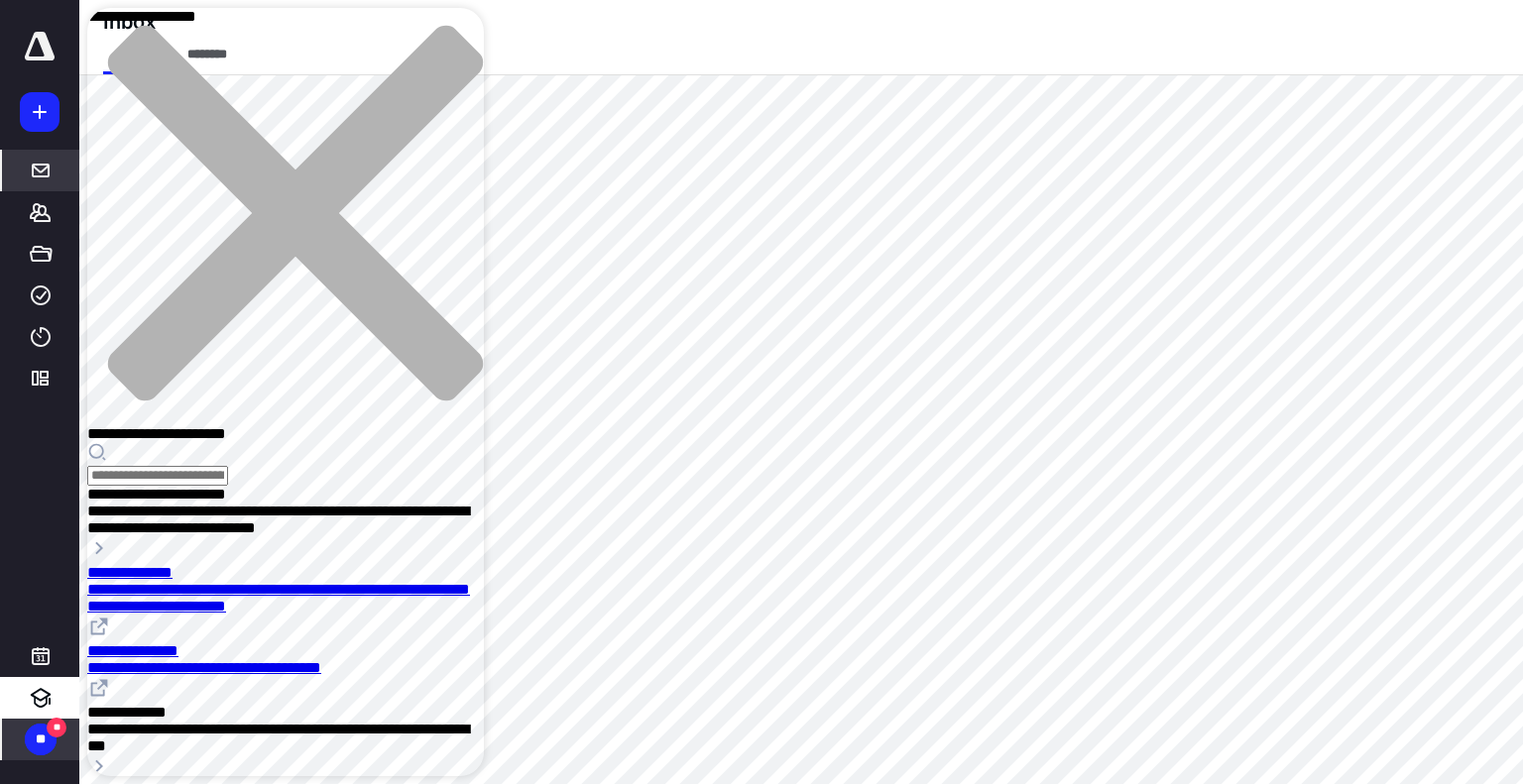click at bounding box center [40, 47] 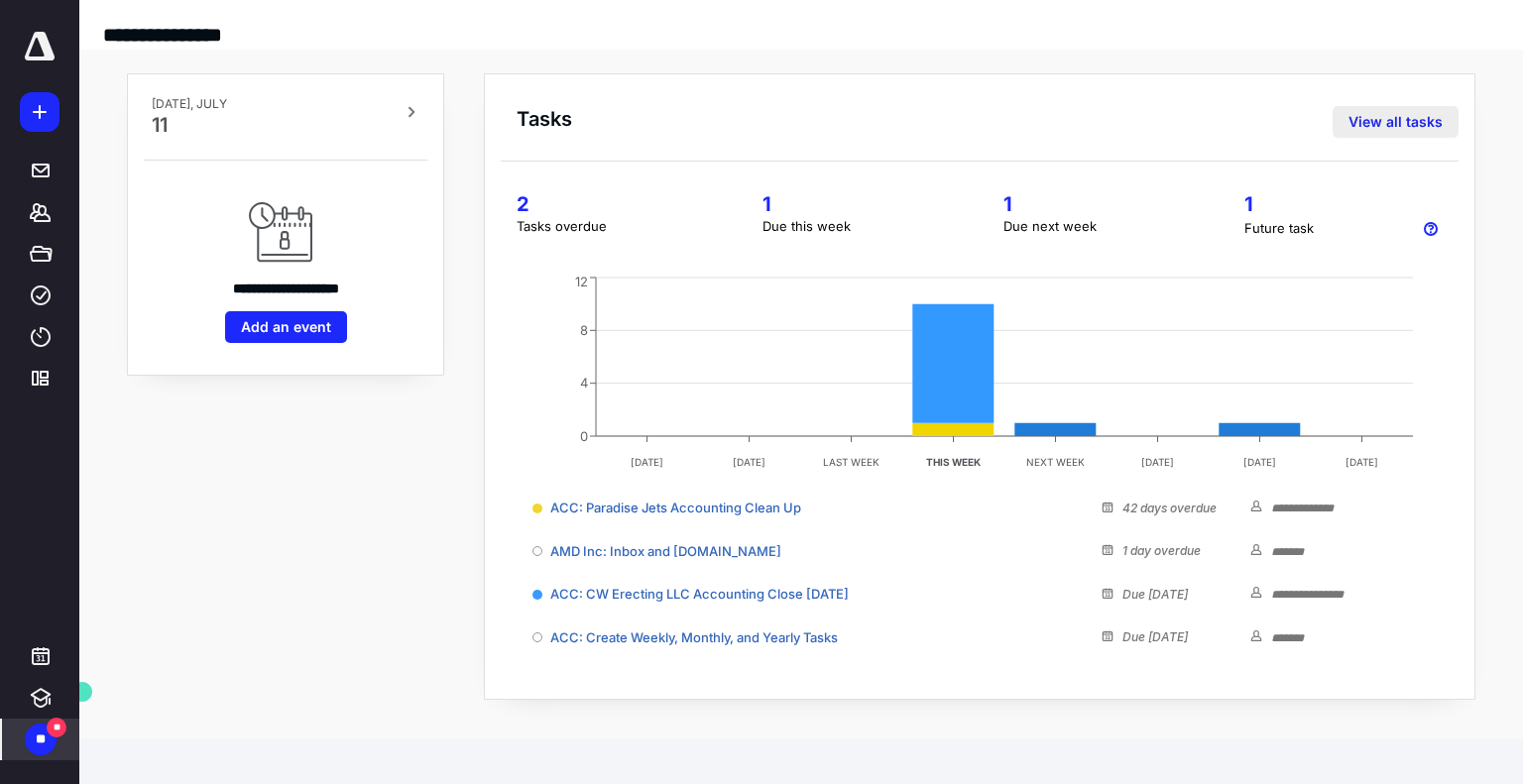 click on "View all tasks" at bounding box center (1395, 122) 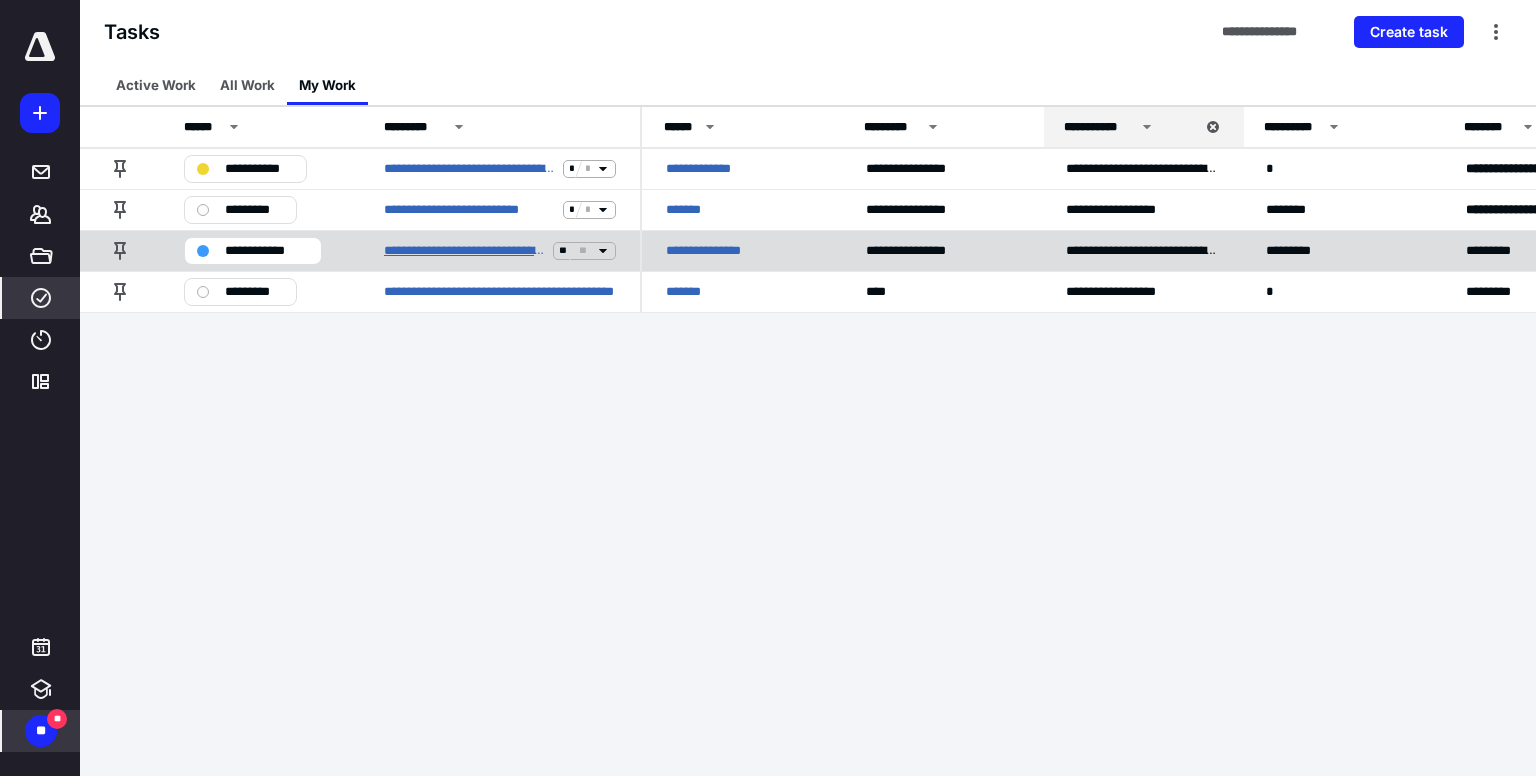 click on "**********" at bounding box center [464, 251] 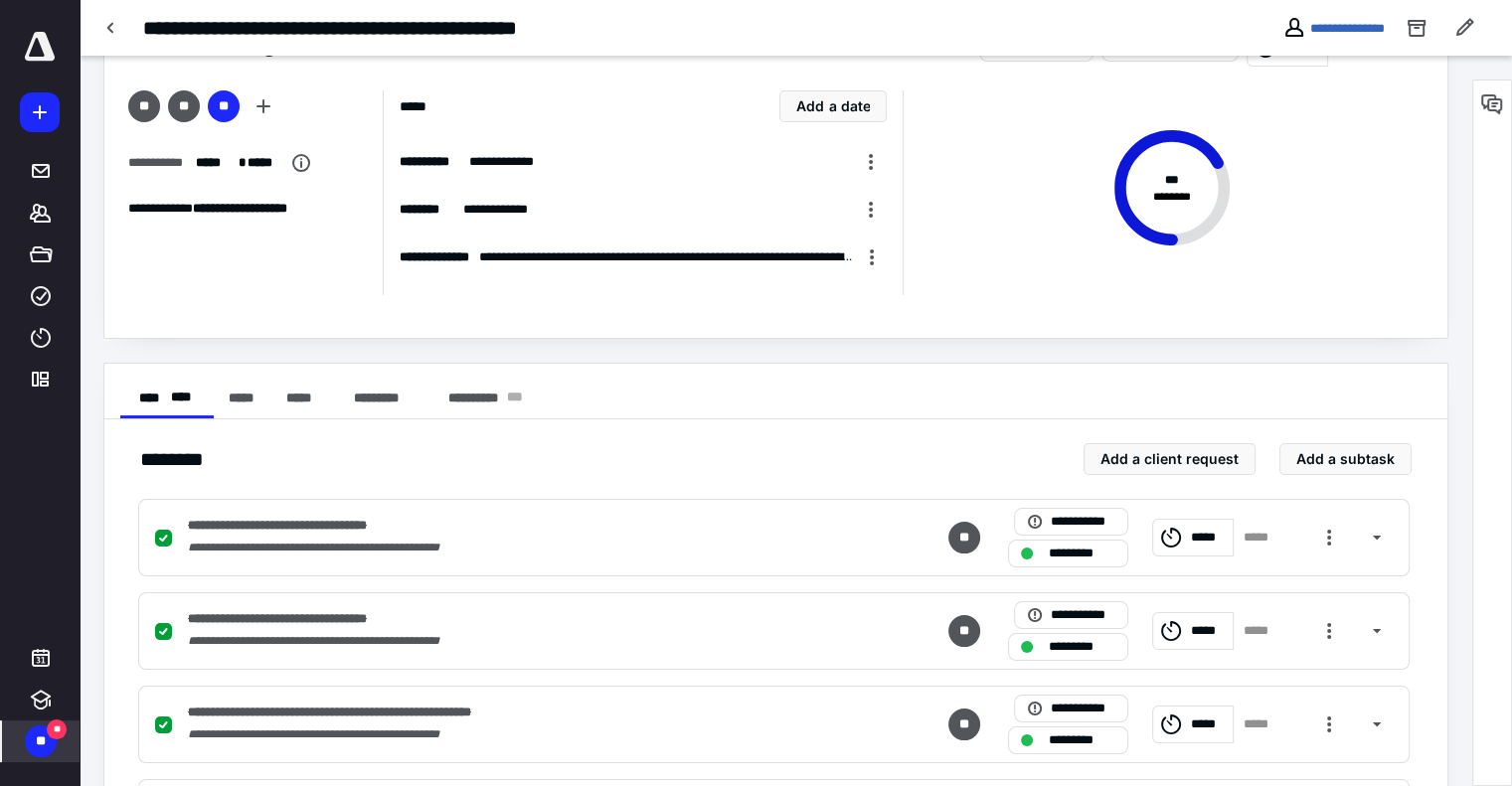 scroll, scrollTop: 37, scrollLeft: 0, axis: vertical 